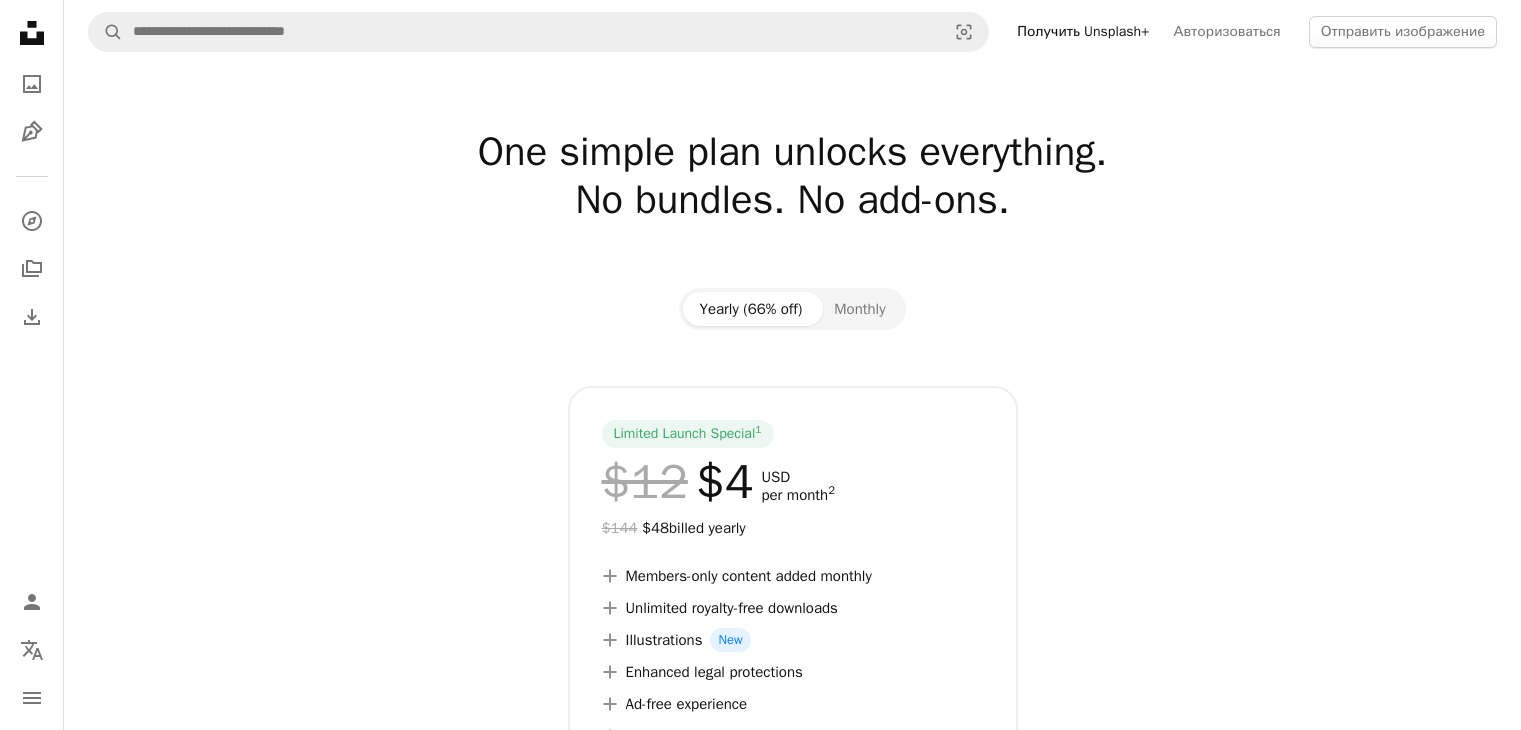 scroll, scrollTop: 0, scrollLeft: 0, axis: both 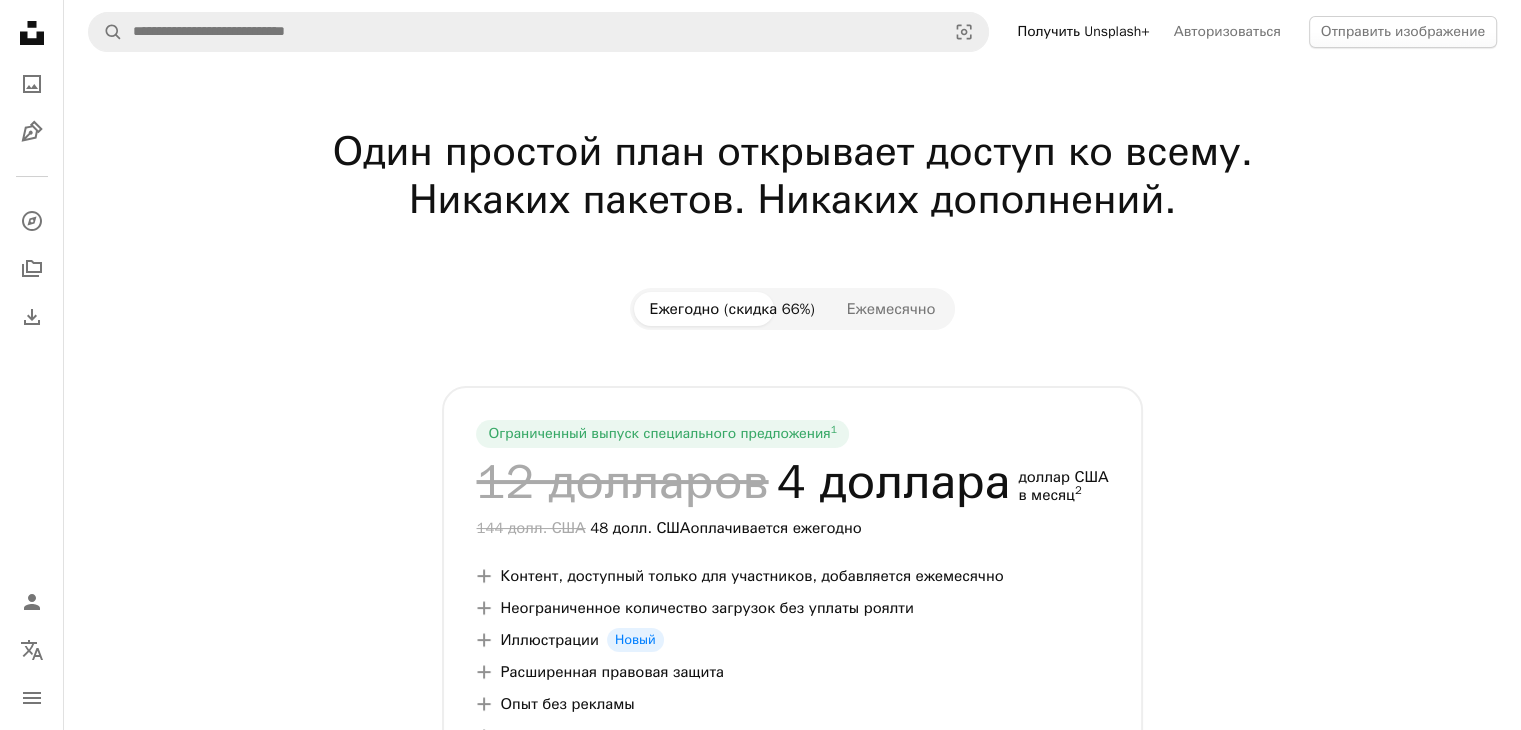 click on "Unsplash logo Unsplash Home" 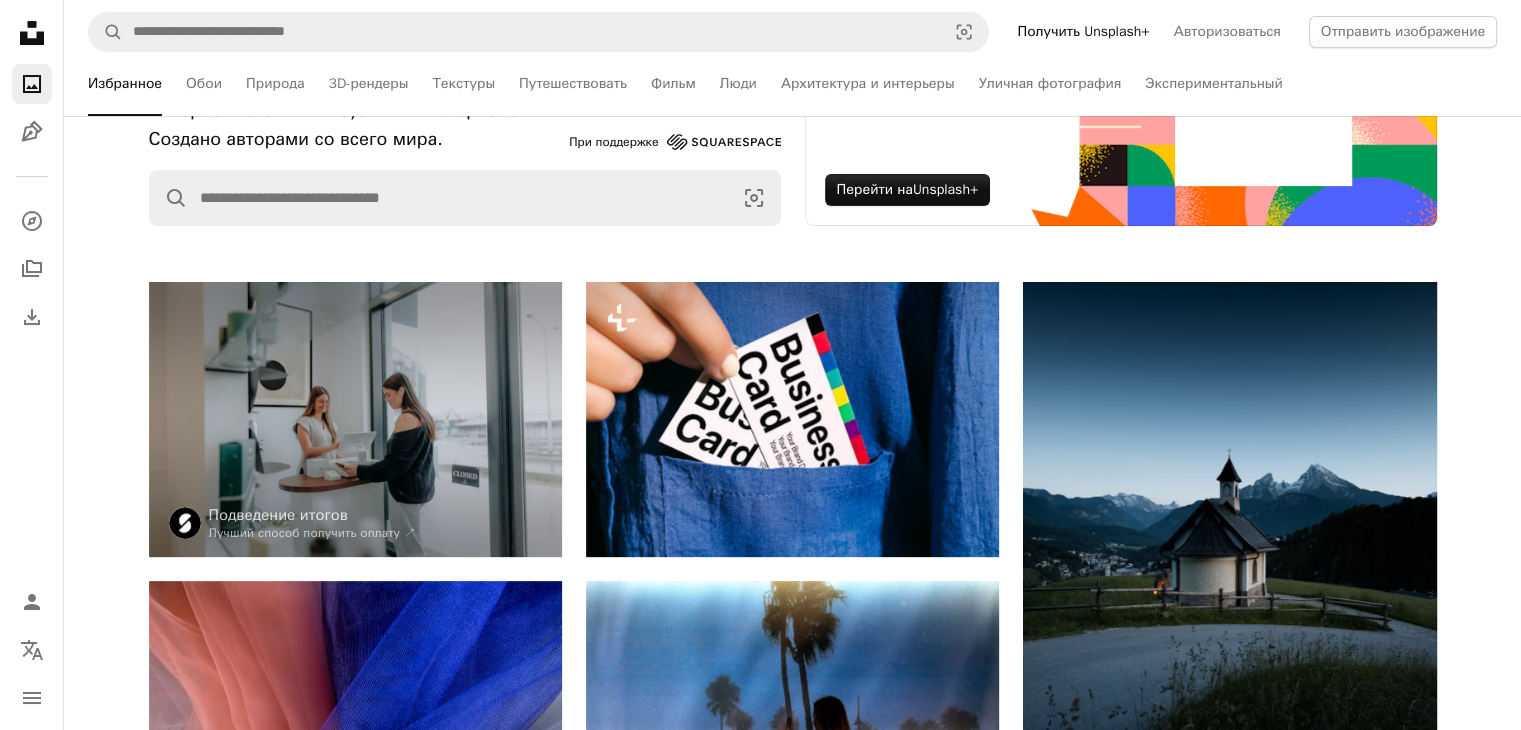 scroll, scrollTop: 259, scrollLeft: 0, axis: vertical 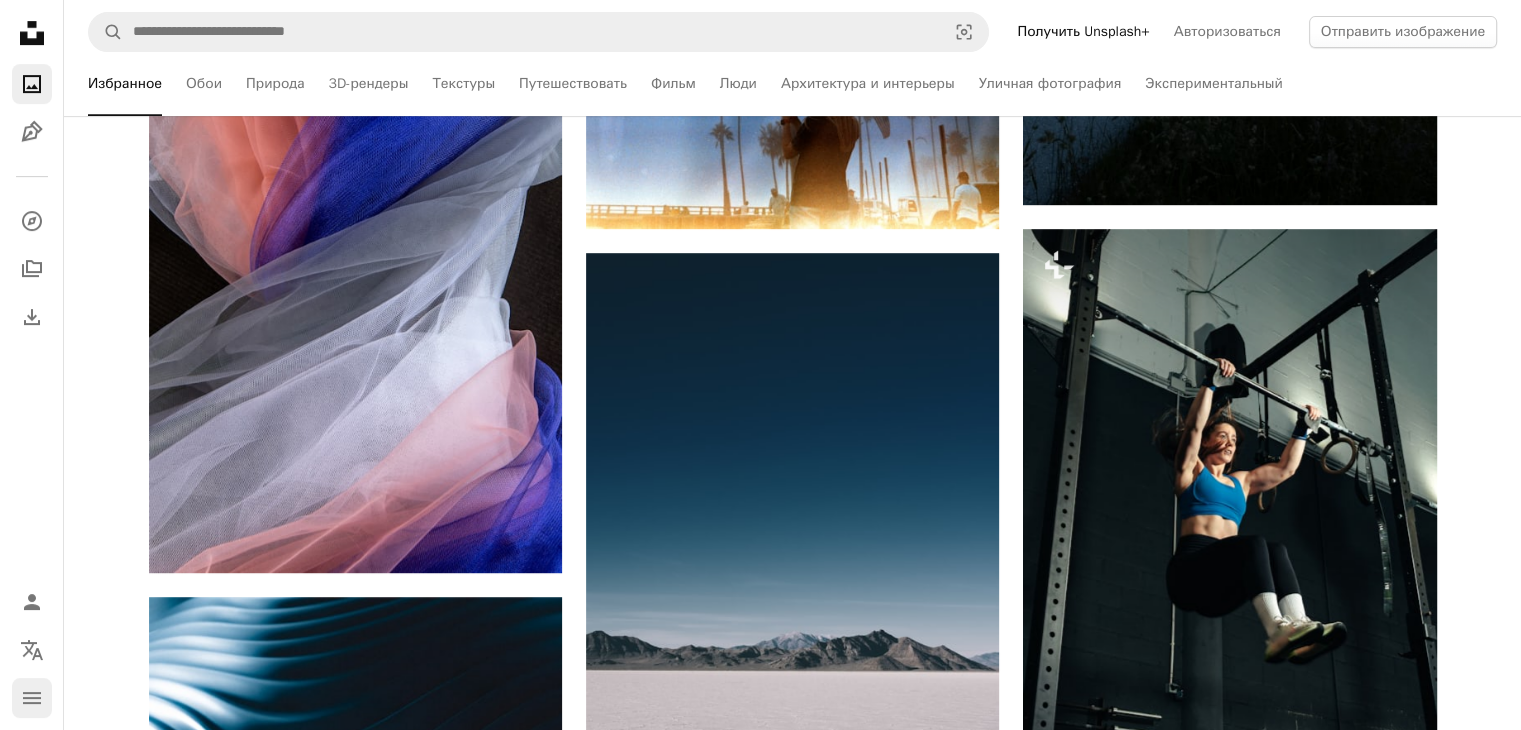 click on "navigation menu" at bounding box center [32, 698] 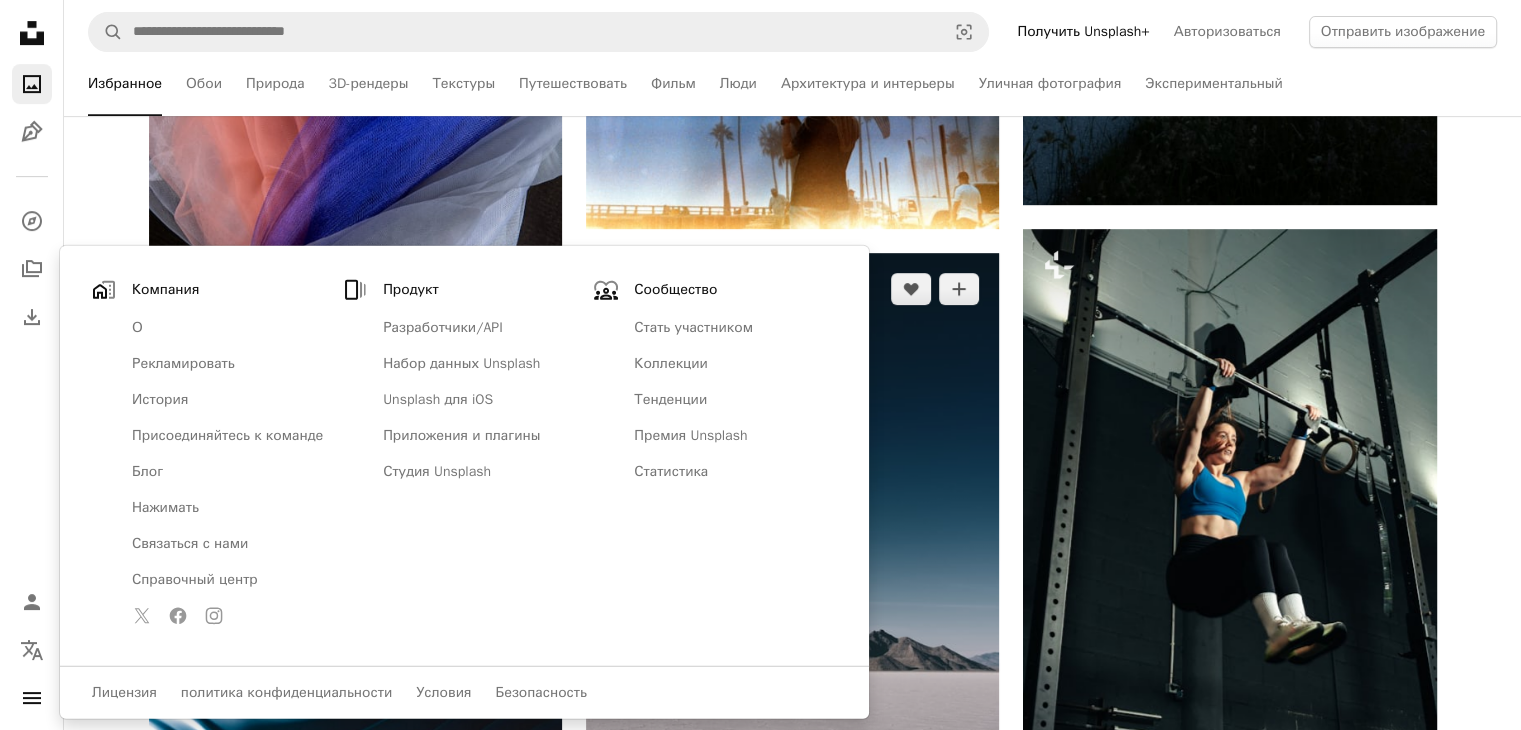 click at bounding box center [792, 620] 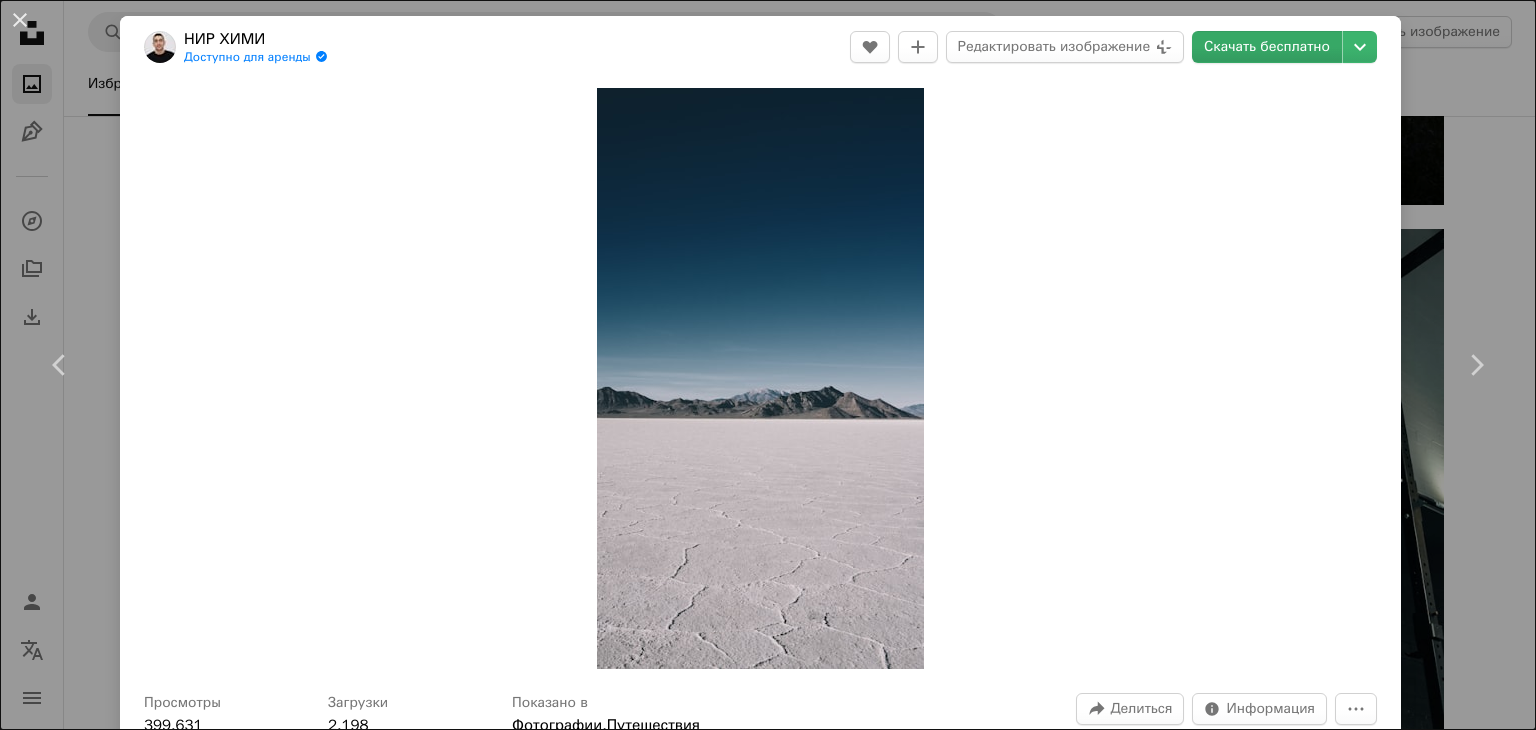 click on "Скачать бесплатно" at bounding box center [1267, 46] 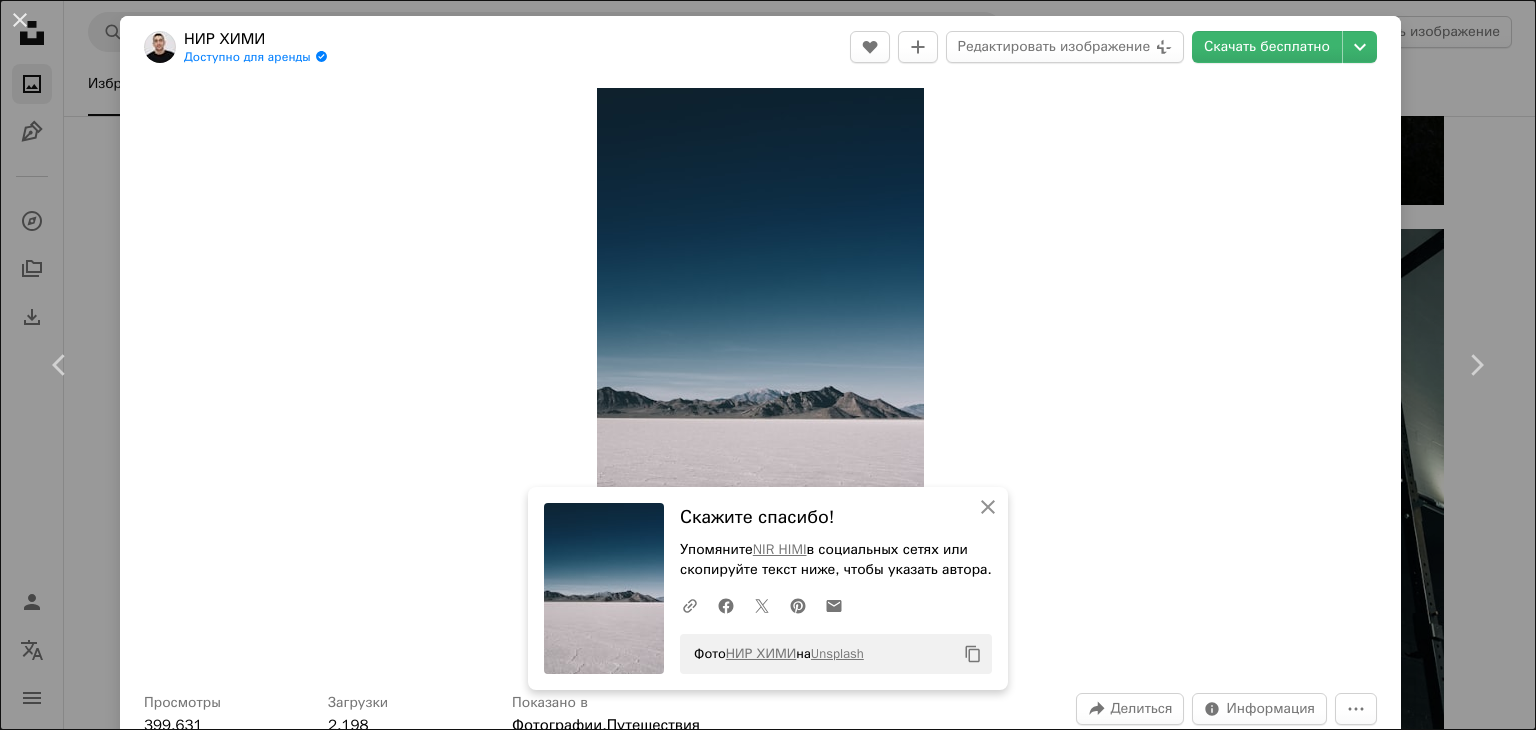 click on "[FIRST] [LAST]" at bounding box center [768, 365] 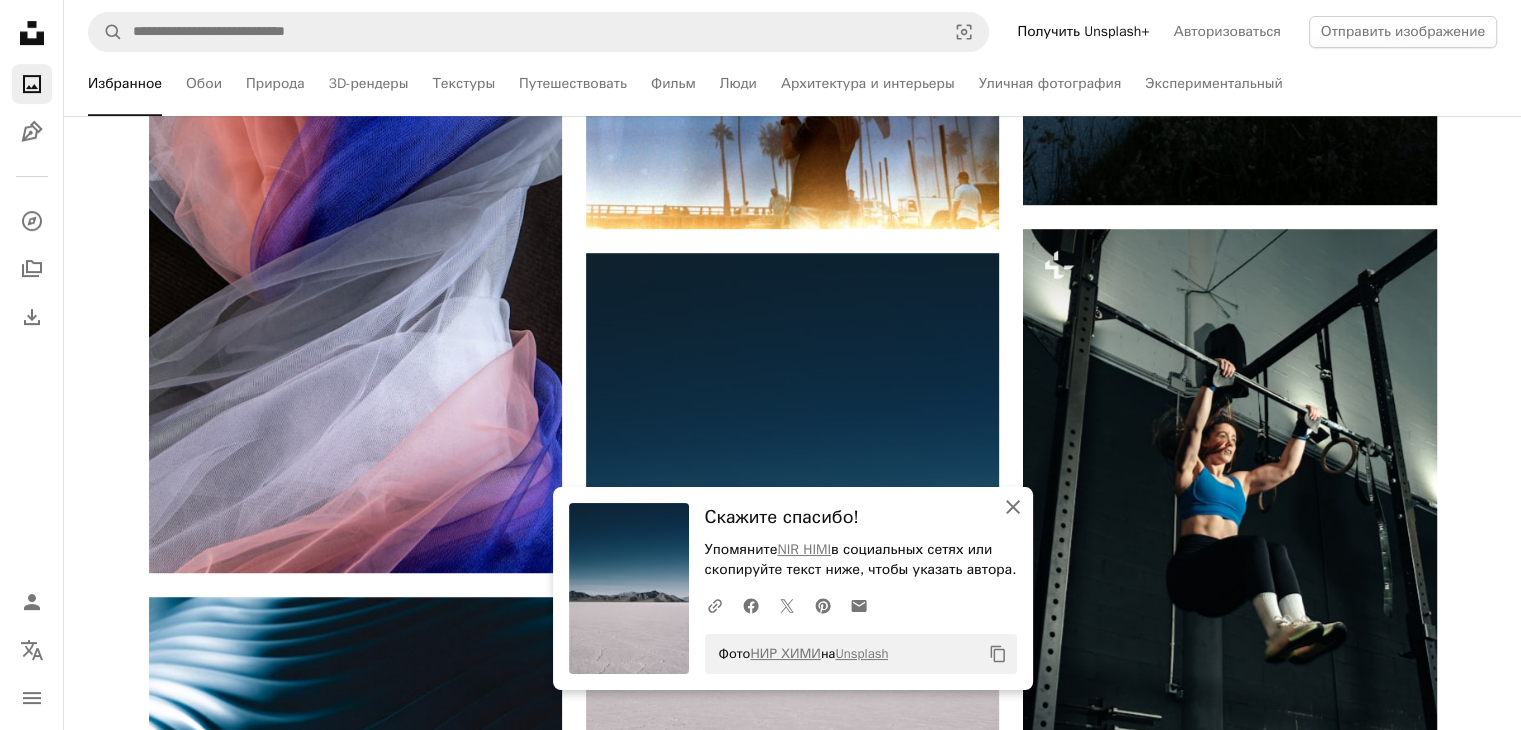 click 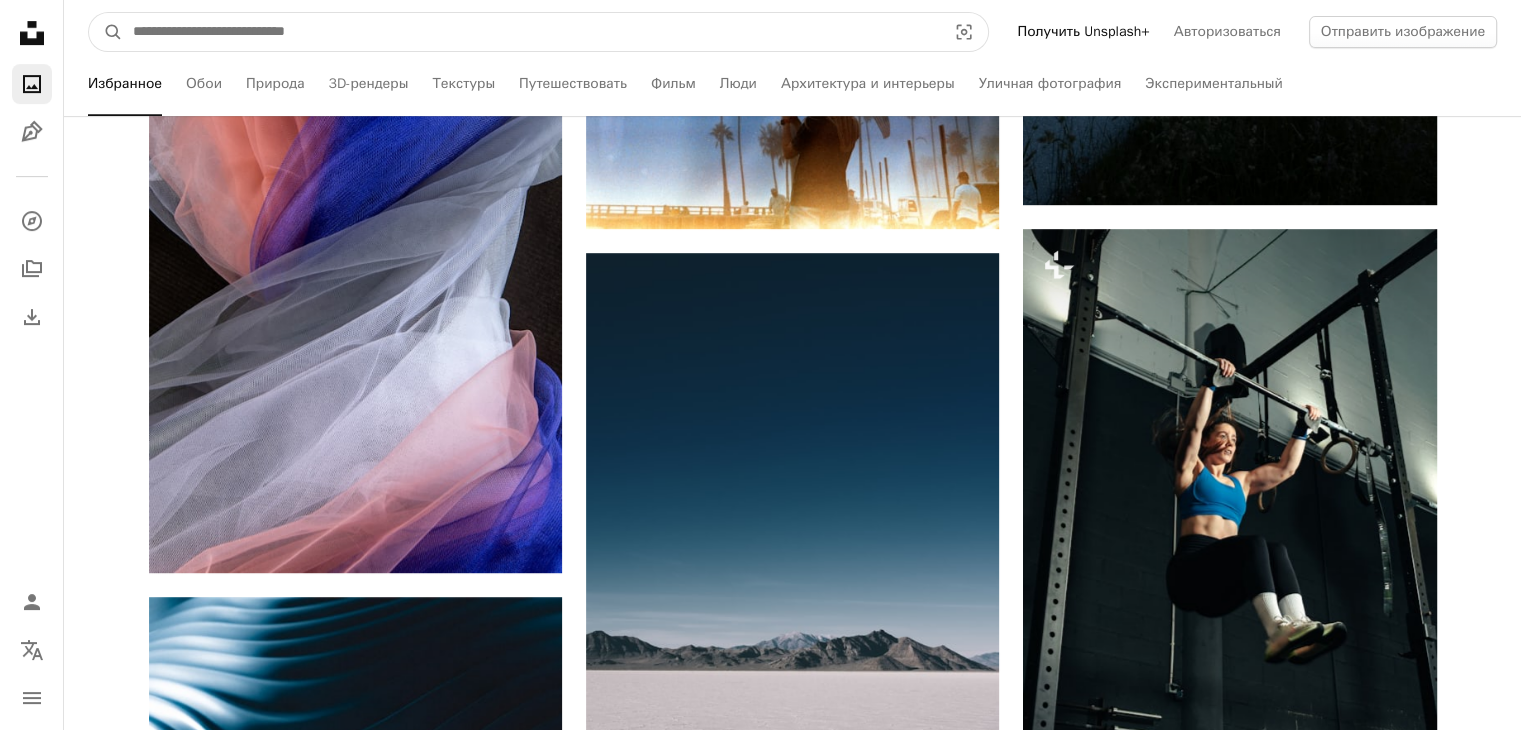 click at bounding box center [531, 32] 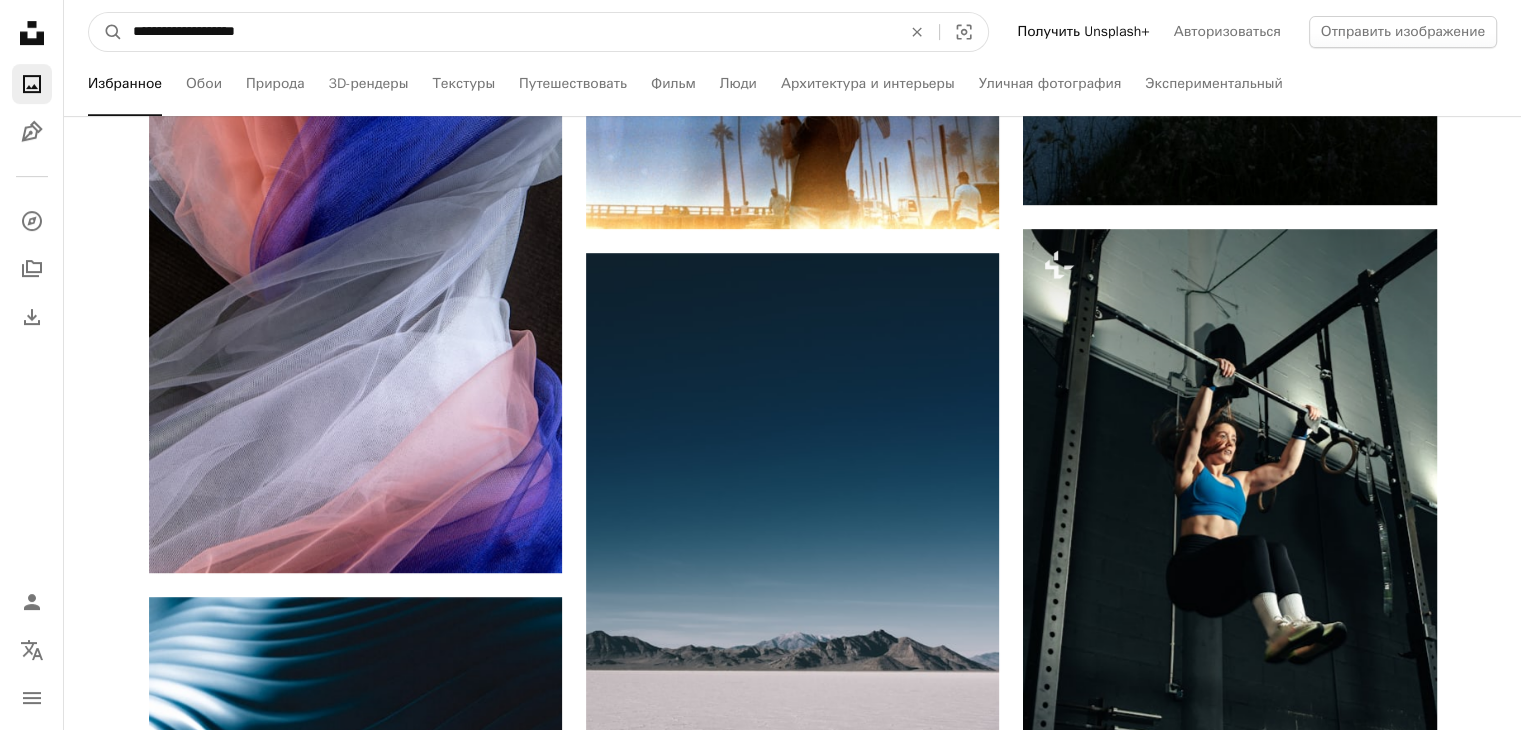 type on "**********" 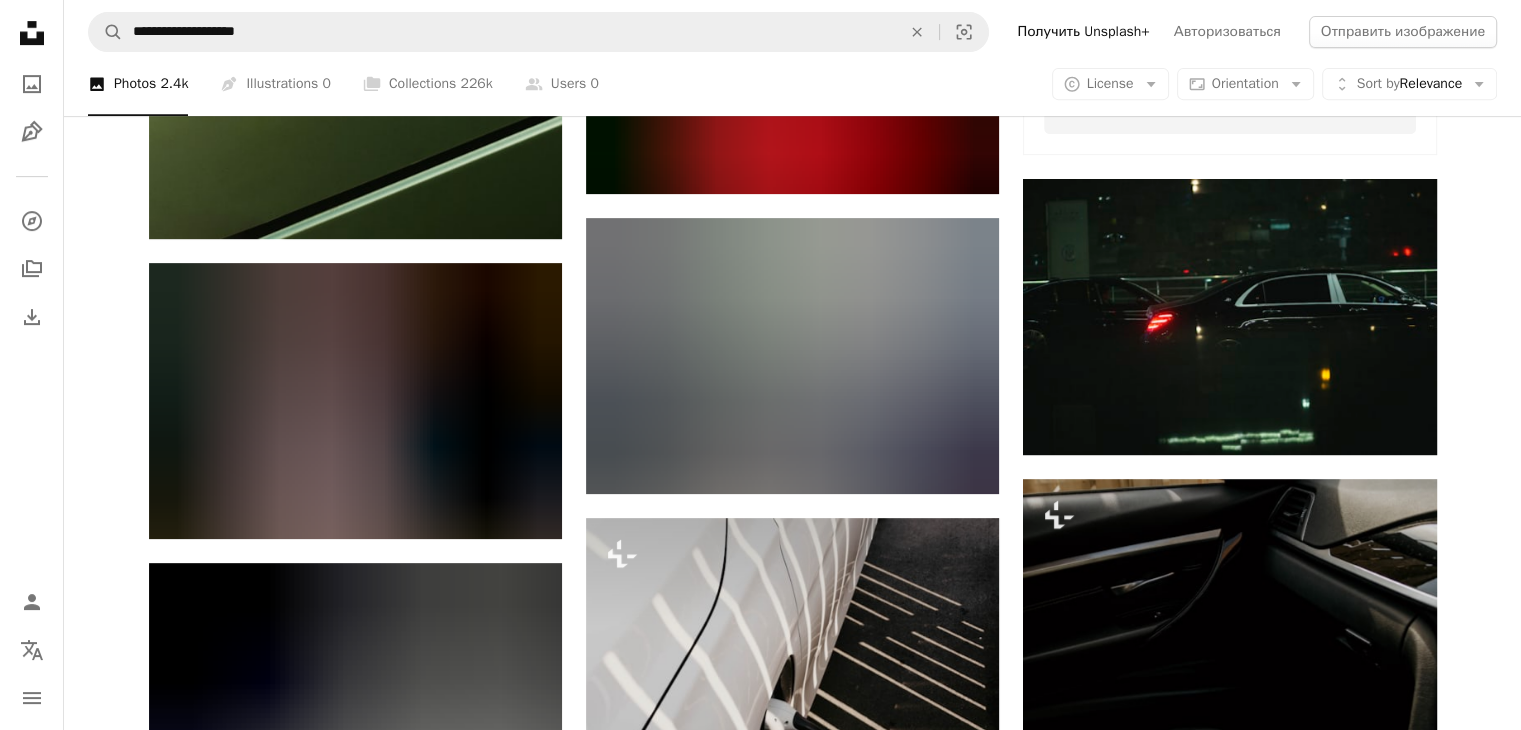 scroll, scrollTop: 0, scrollLeft: 0, axis: both 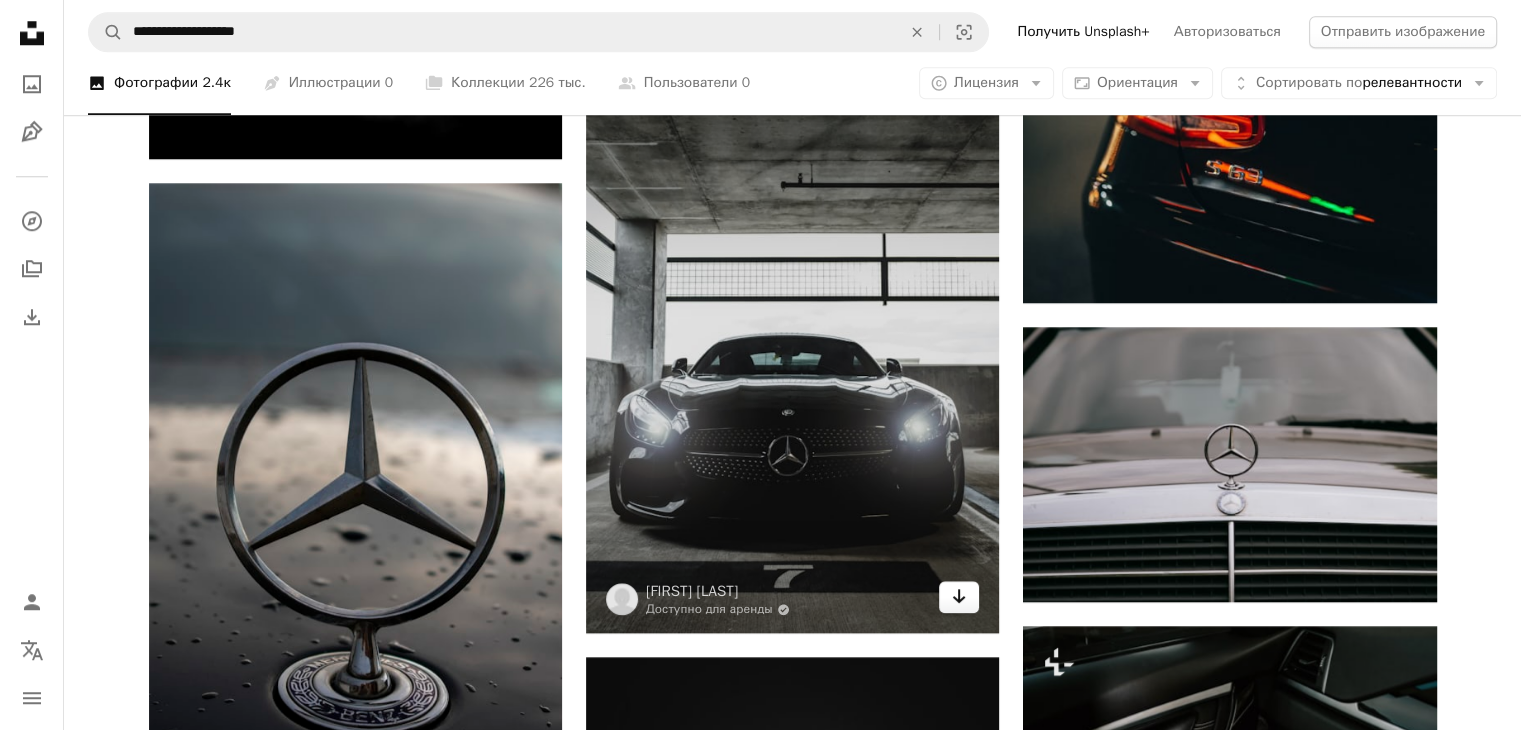 click on "Arrow pointing down" 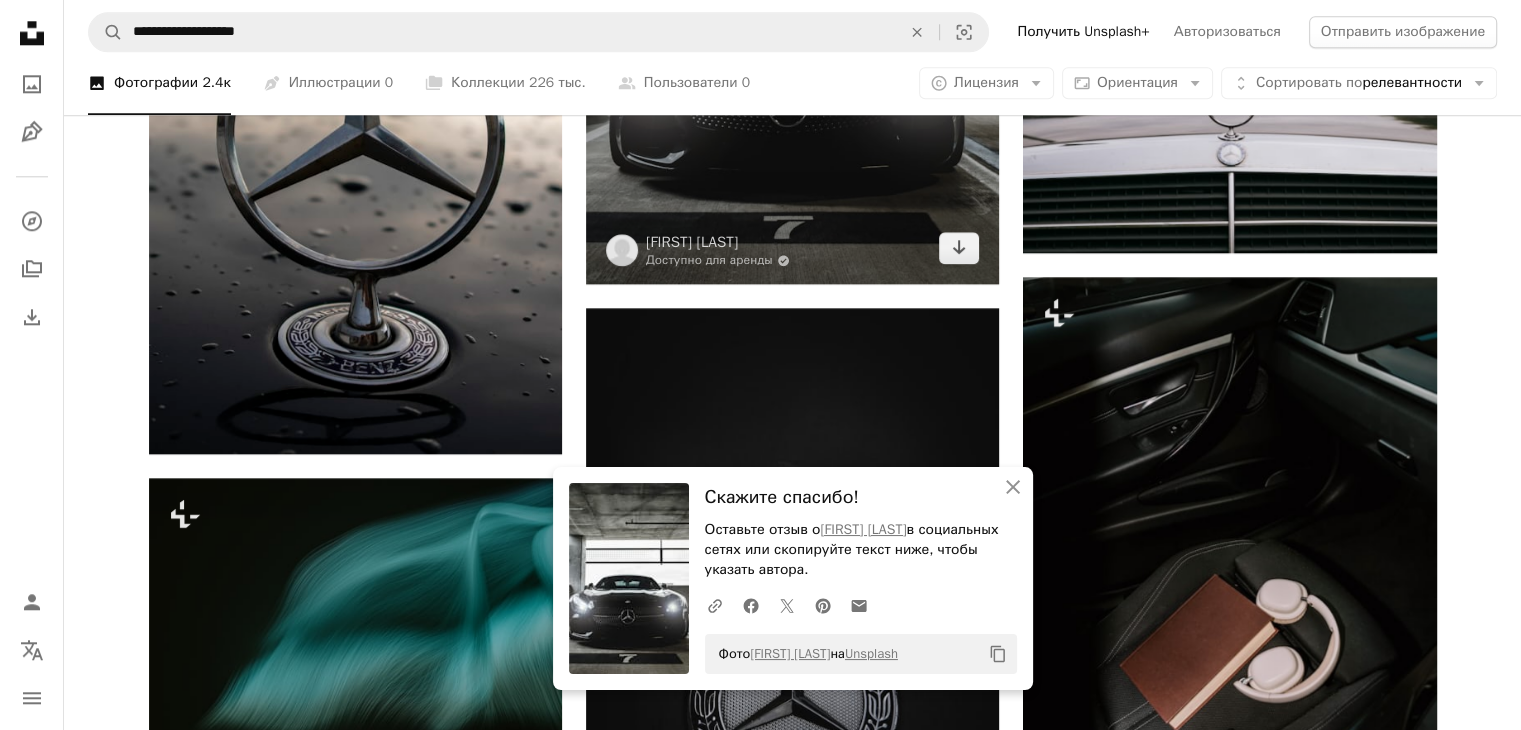 scroll, scrollTop: 2293, scrollLeft: 0, axis: vertical 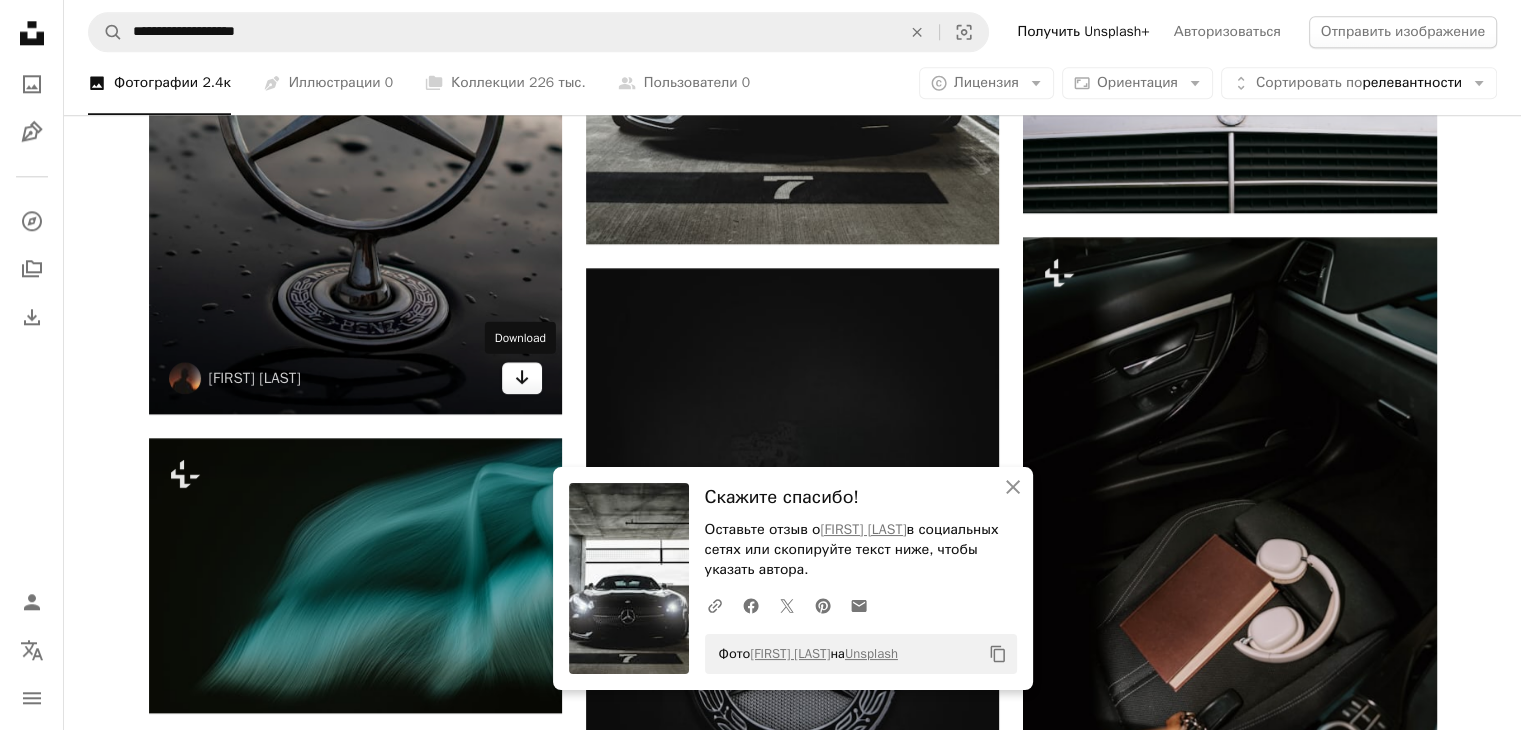click on "Arrow pointing down" 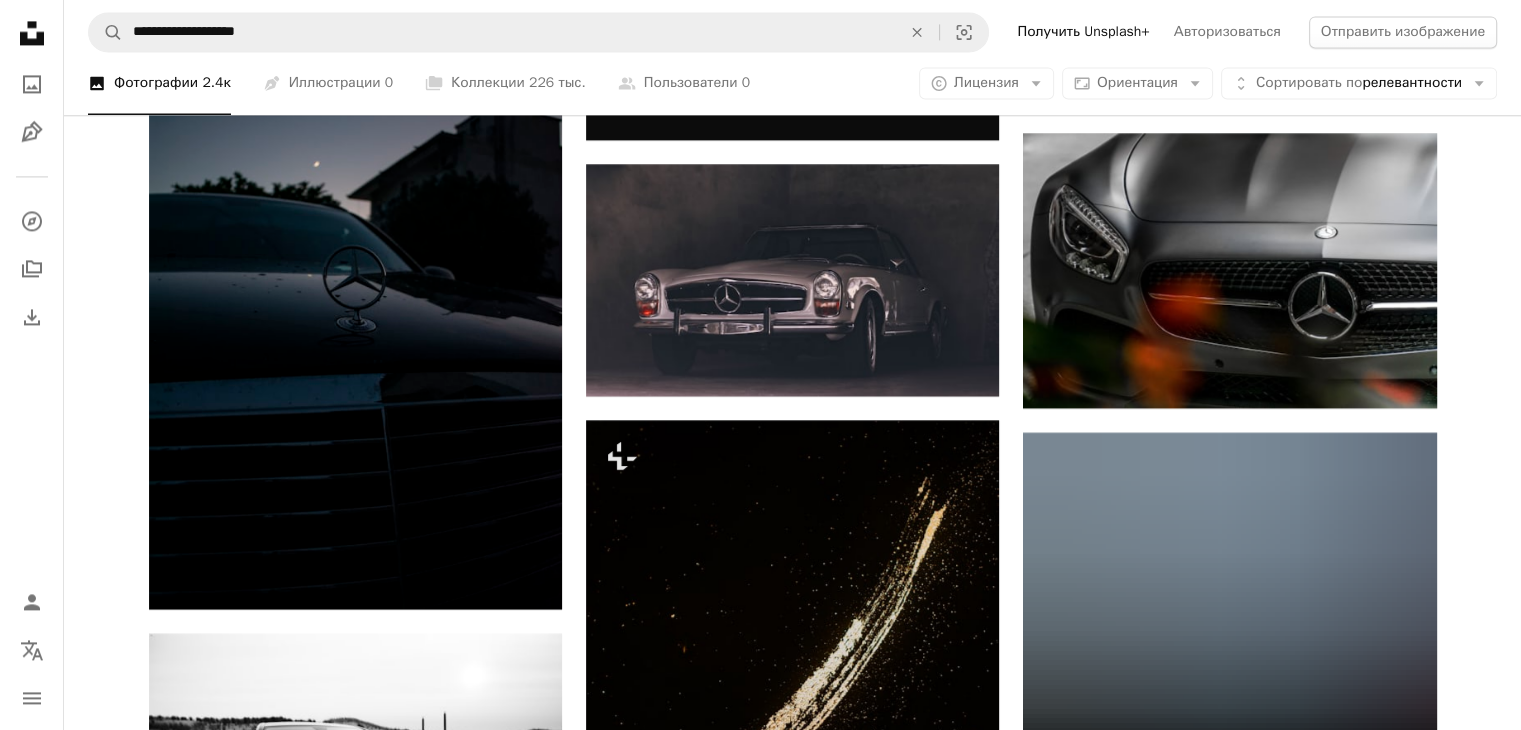 scroll, scrollTop: 2962, scrollLeft: 0, axis: vertical 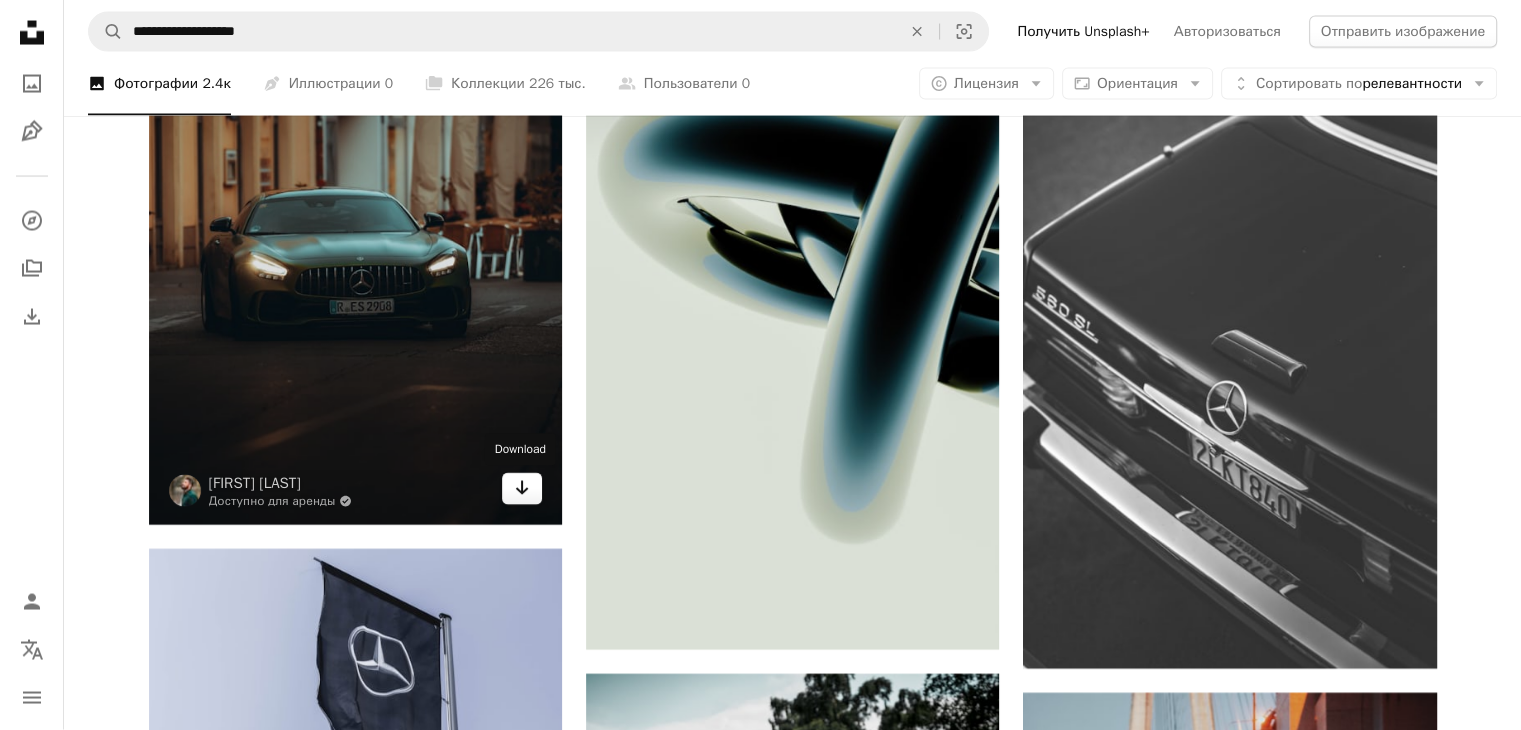 click on "Arrow pointing down" 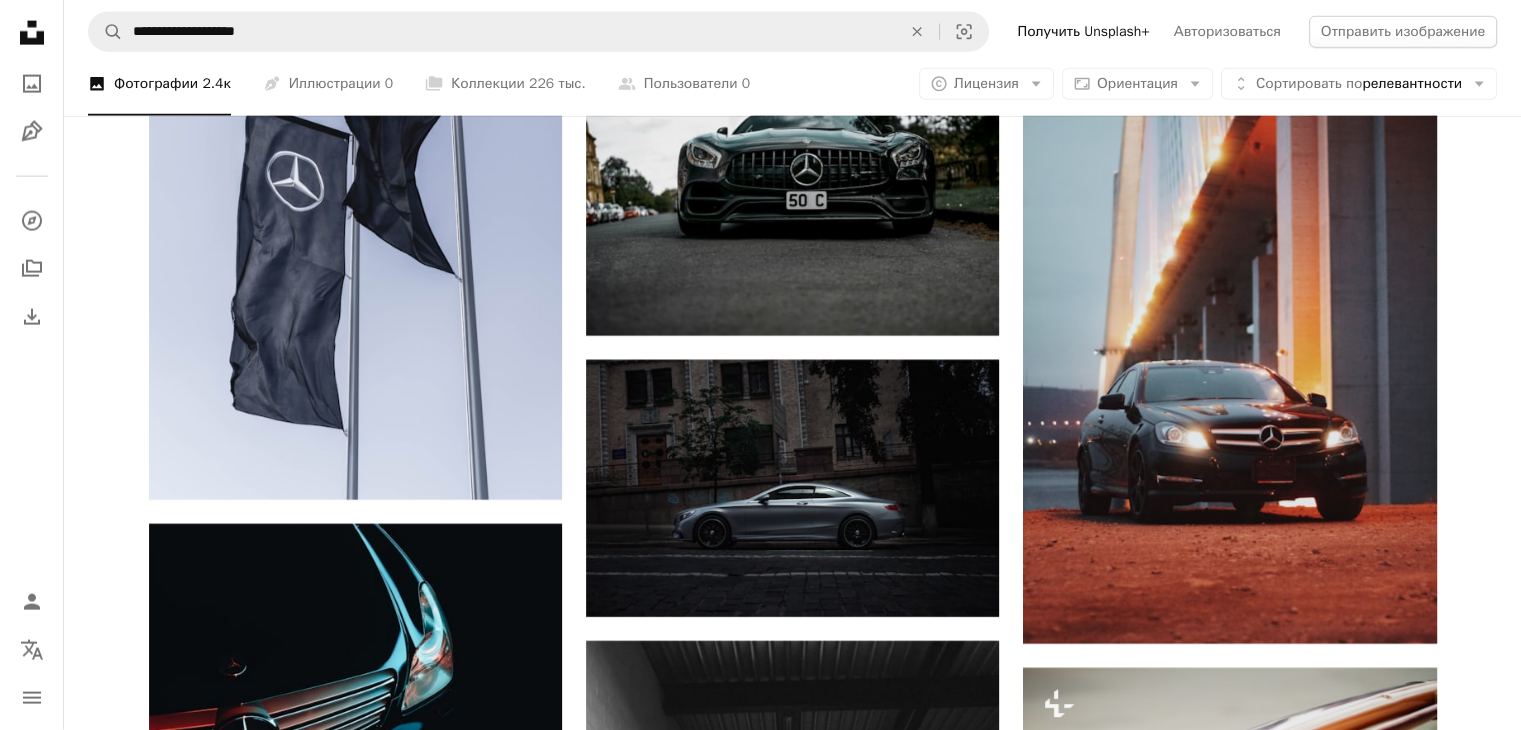 scroll, scrollTop: 4697, scrollLeft: 0, axis: vertical 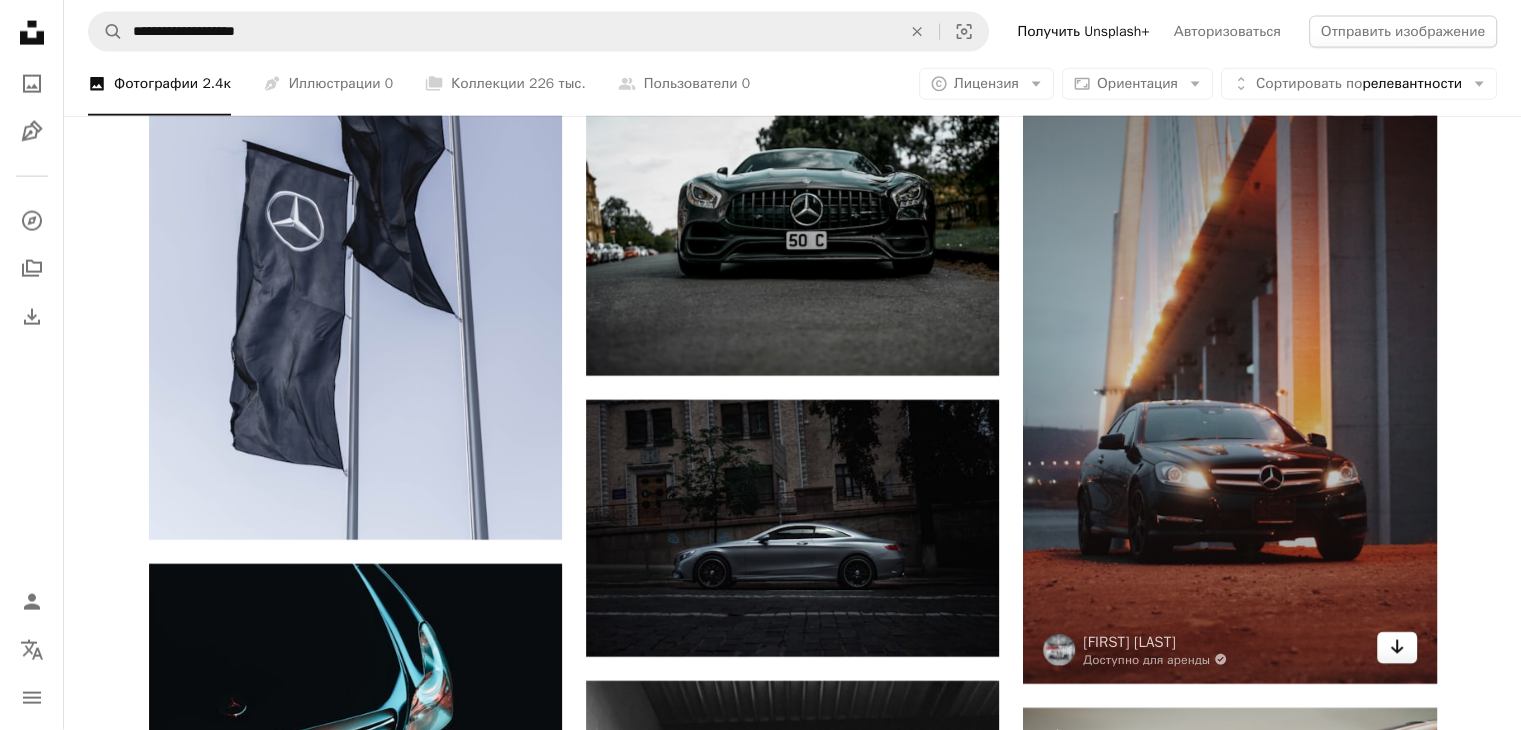 click 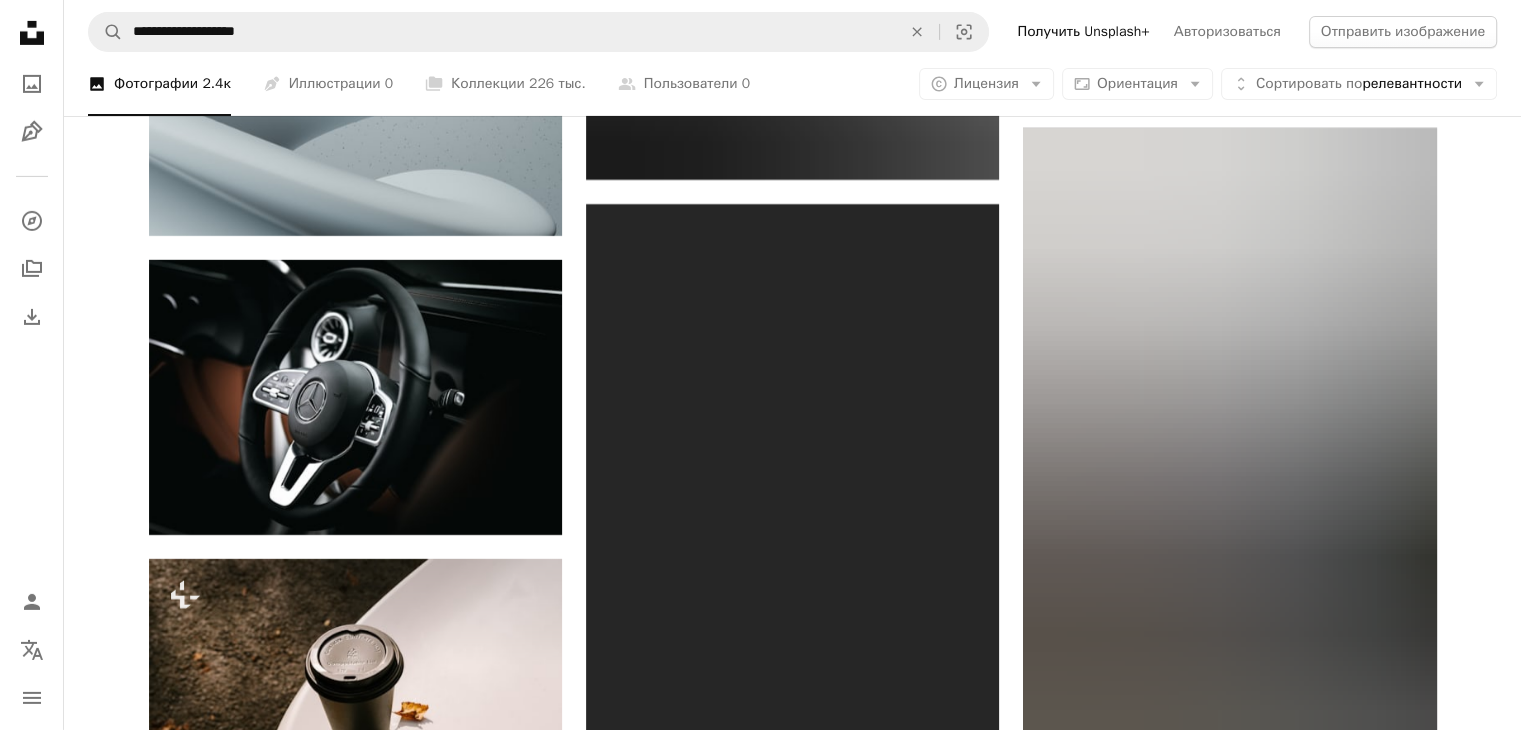 scroll, scrollTop: 6881, scrollLeft: 0, axis: vertical 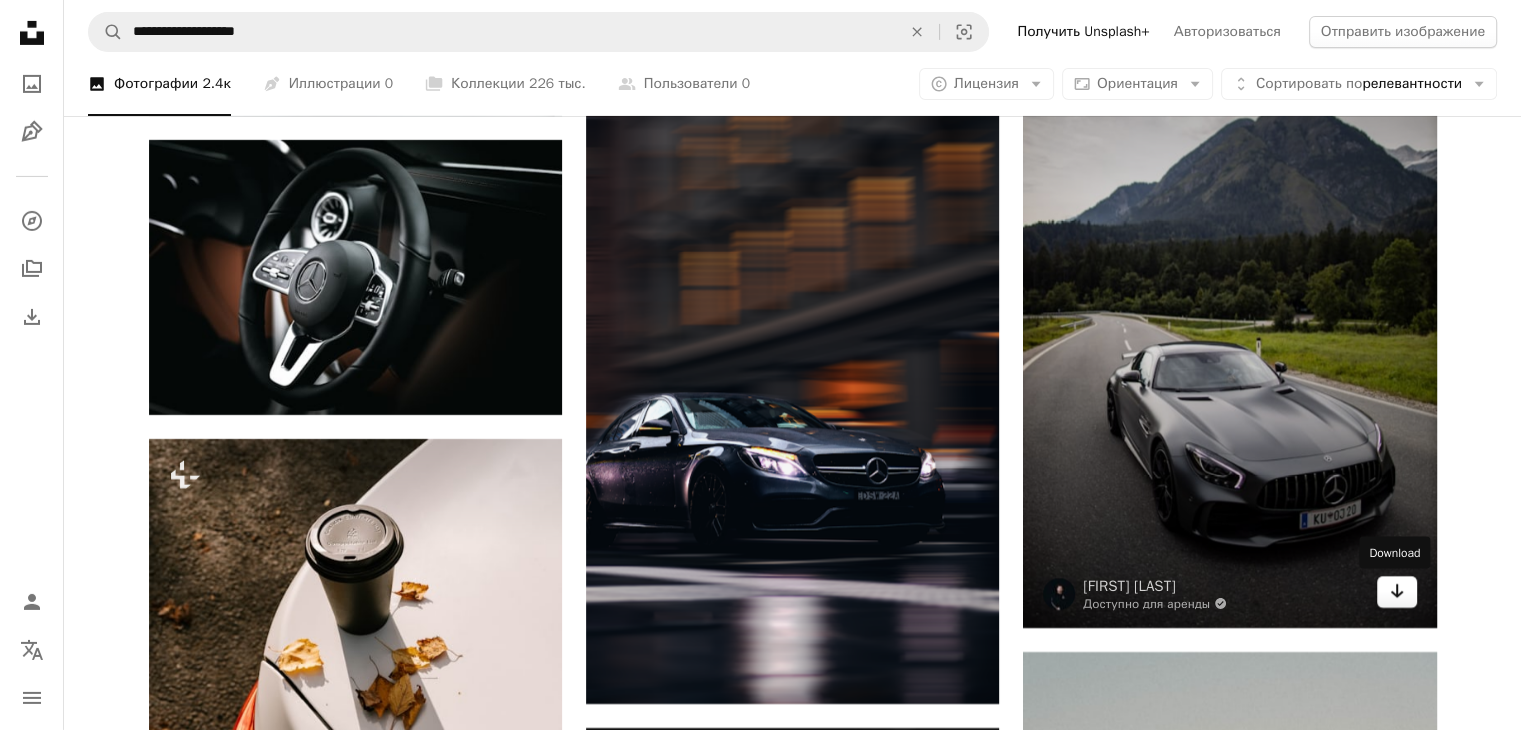 click on "Arrow pointing down" at bounding box center (1397, 592) 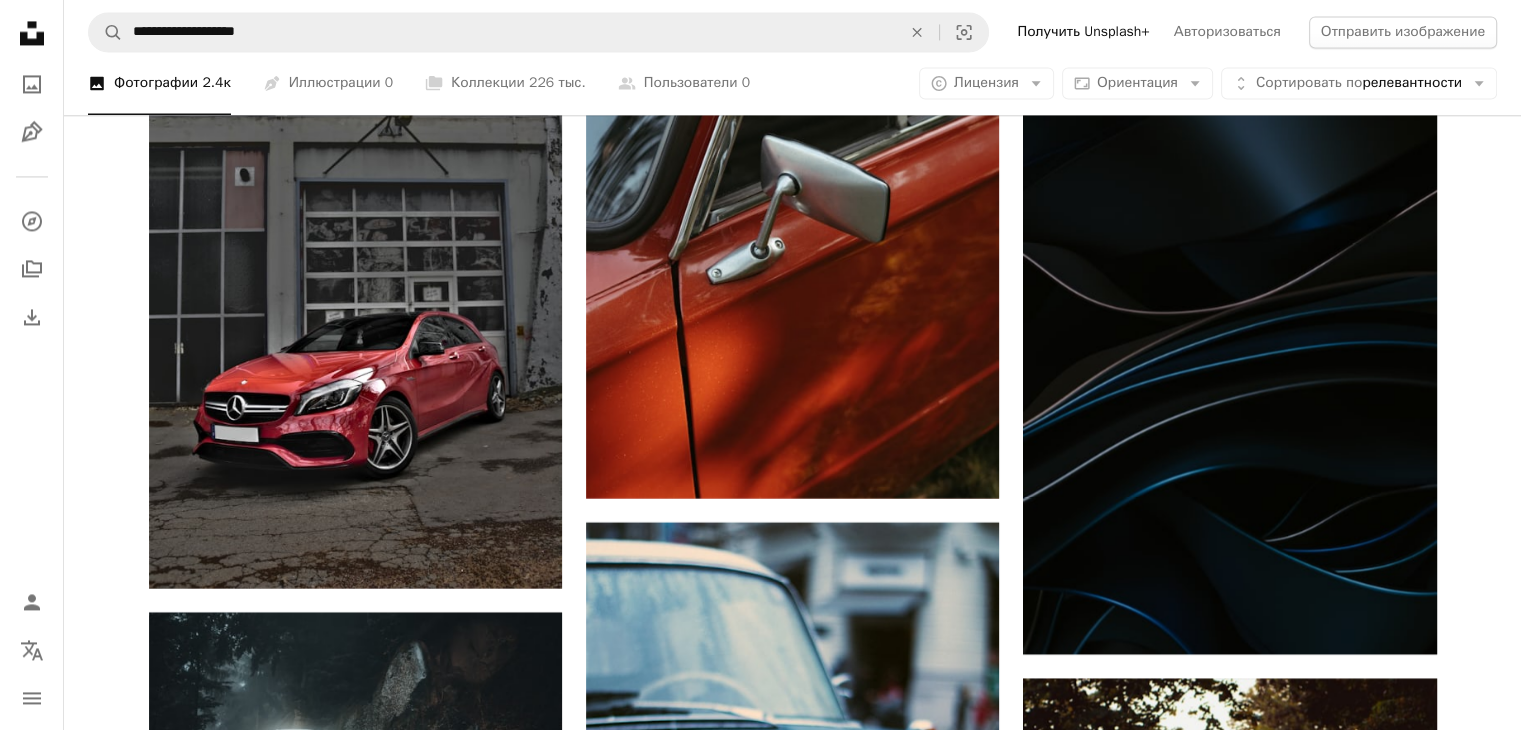 scroll, scrollTop: 11060, scrollLeft: 0, axis: vertical 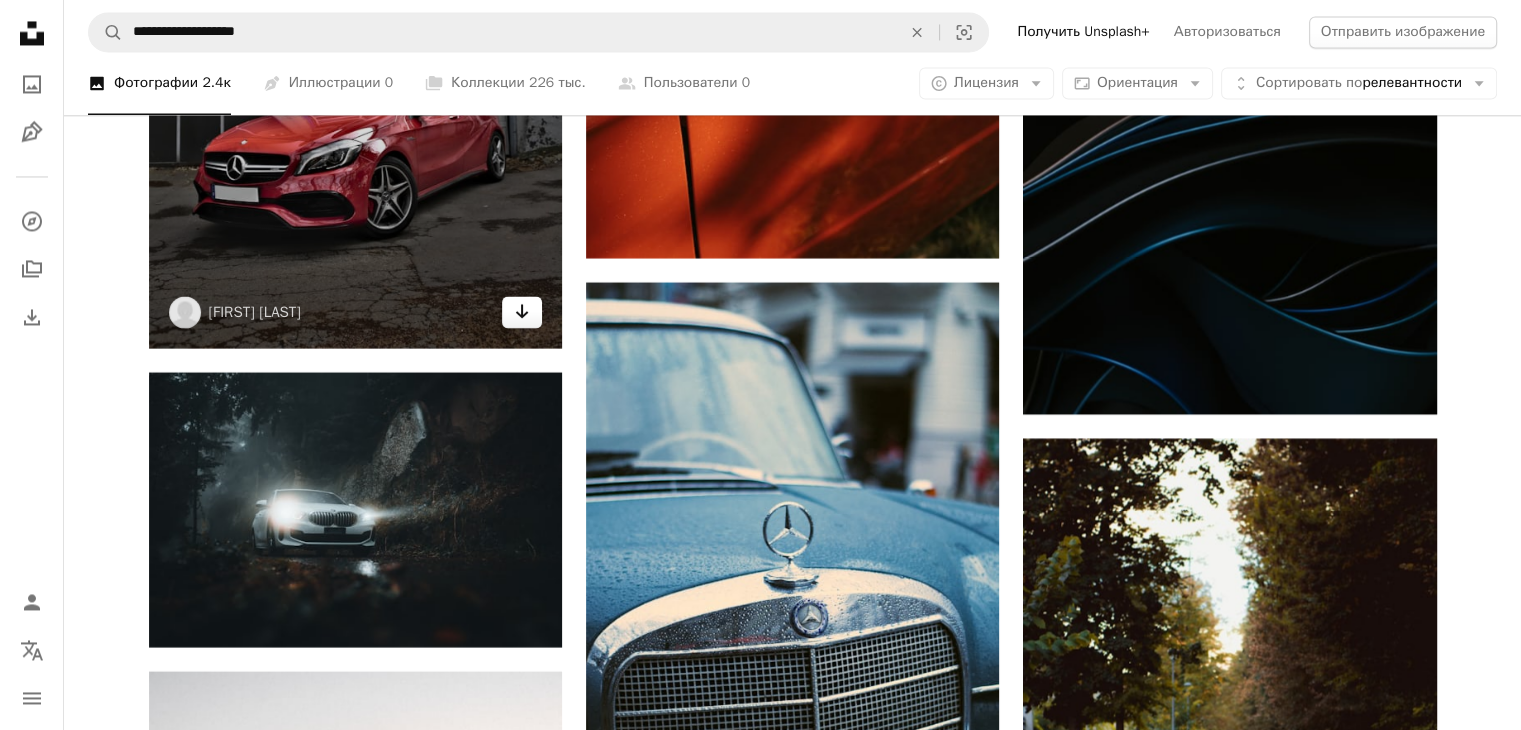 click on "Arrow pointing down" at bounding box center (522, 312) 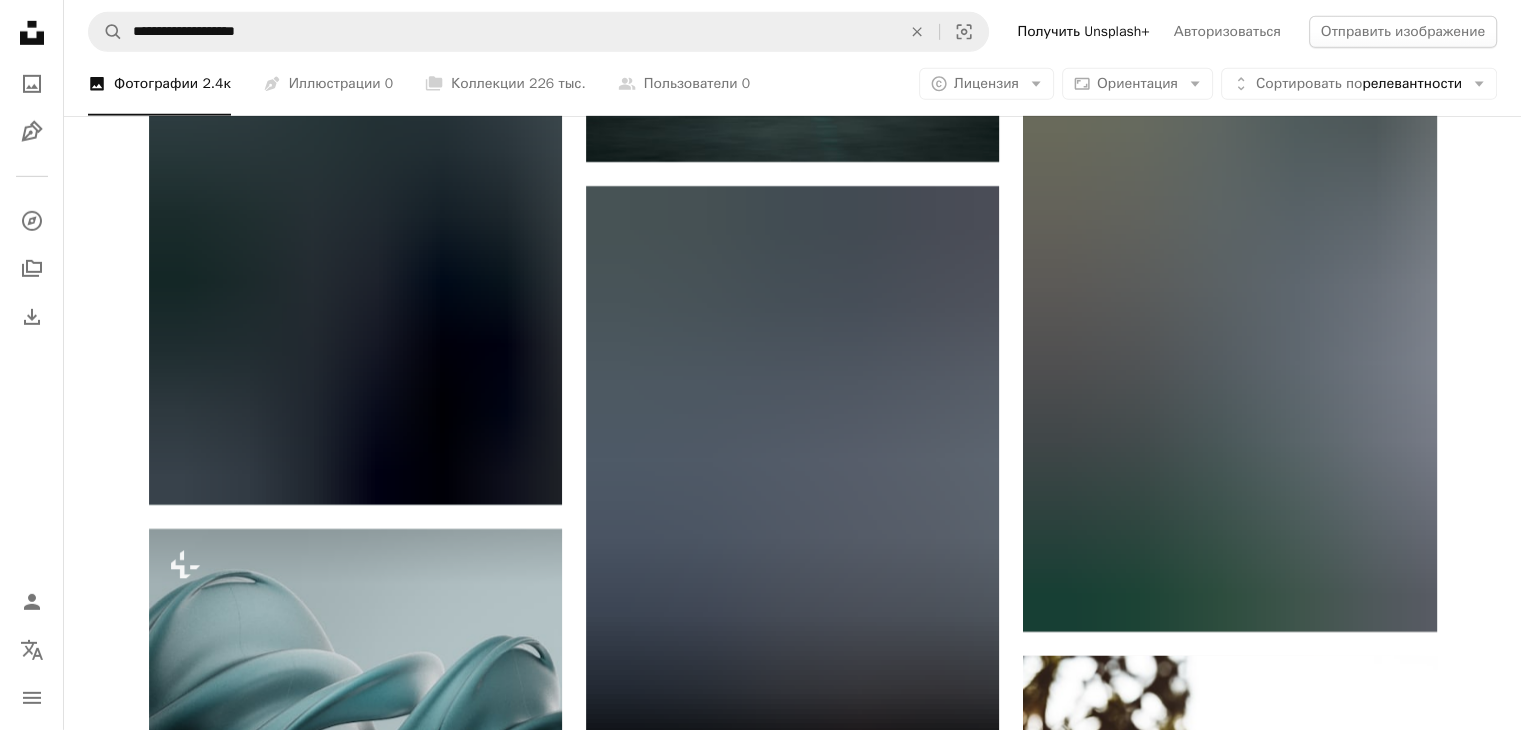 scroll, scrollTop: 13922, scrollLeft: 0, axis: vertical 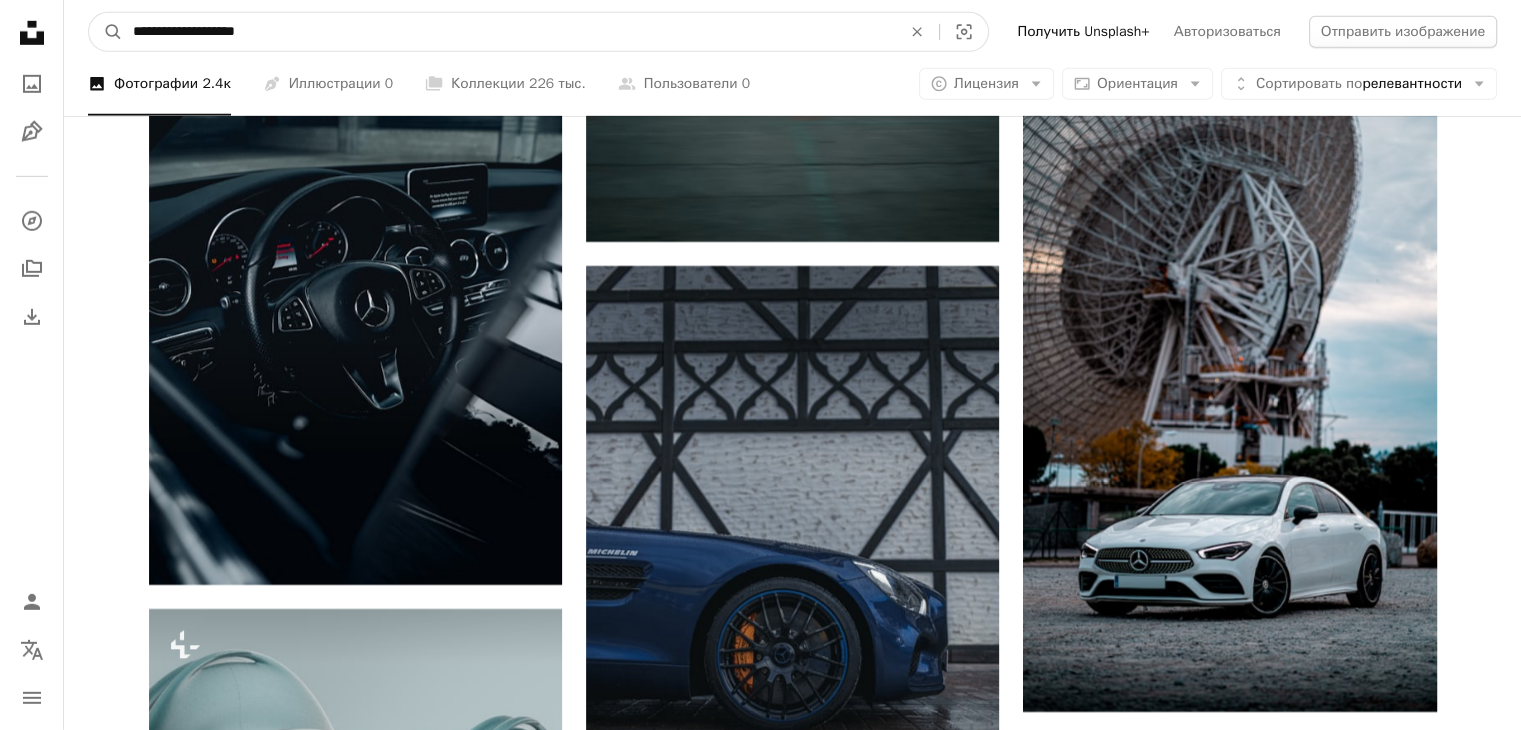 click on "**********" at bounding box center [509, 32] 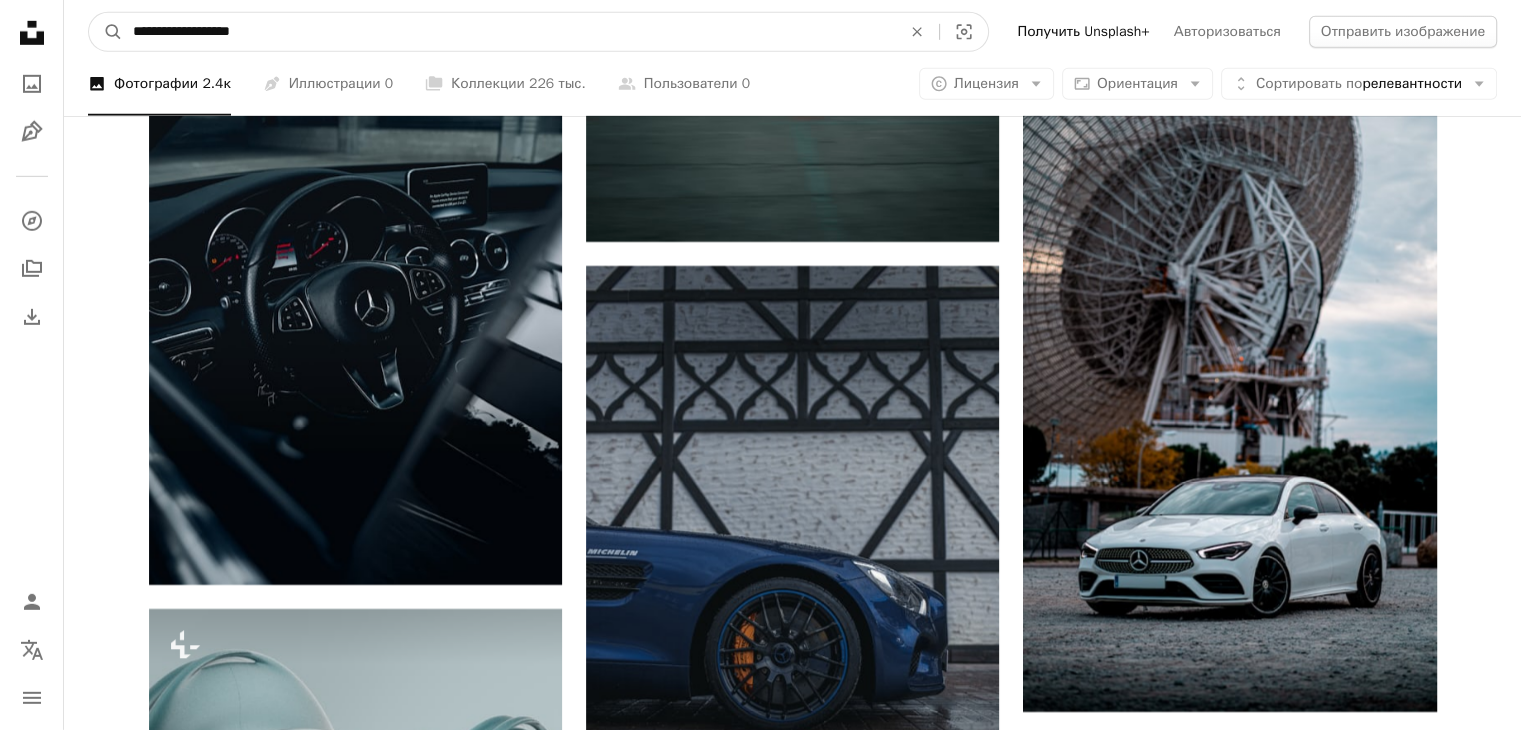 type on "**********" 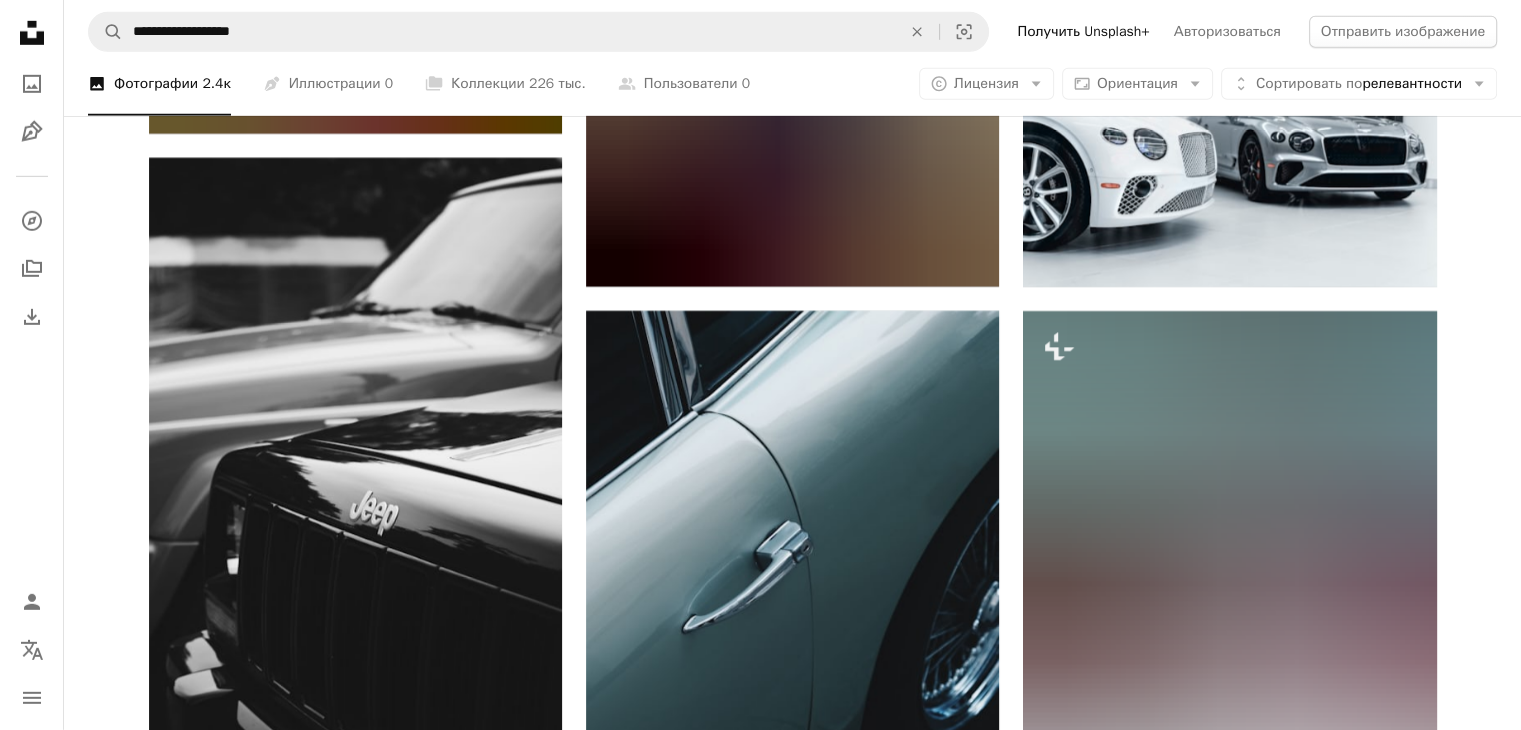 scroll, scrollTop: 0, scrollLeft: 0, axis: both 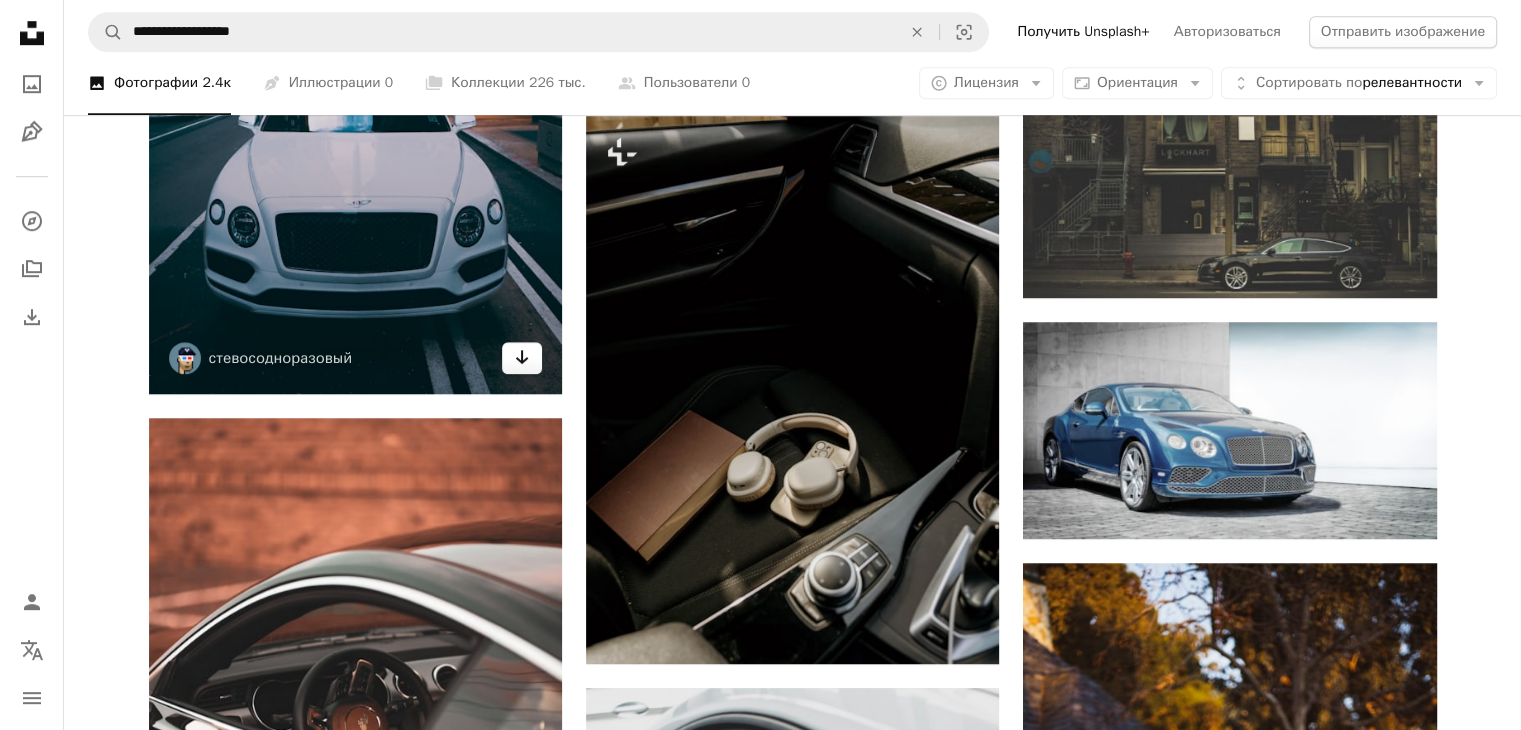 click on "Arrow pointing down" 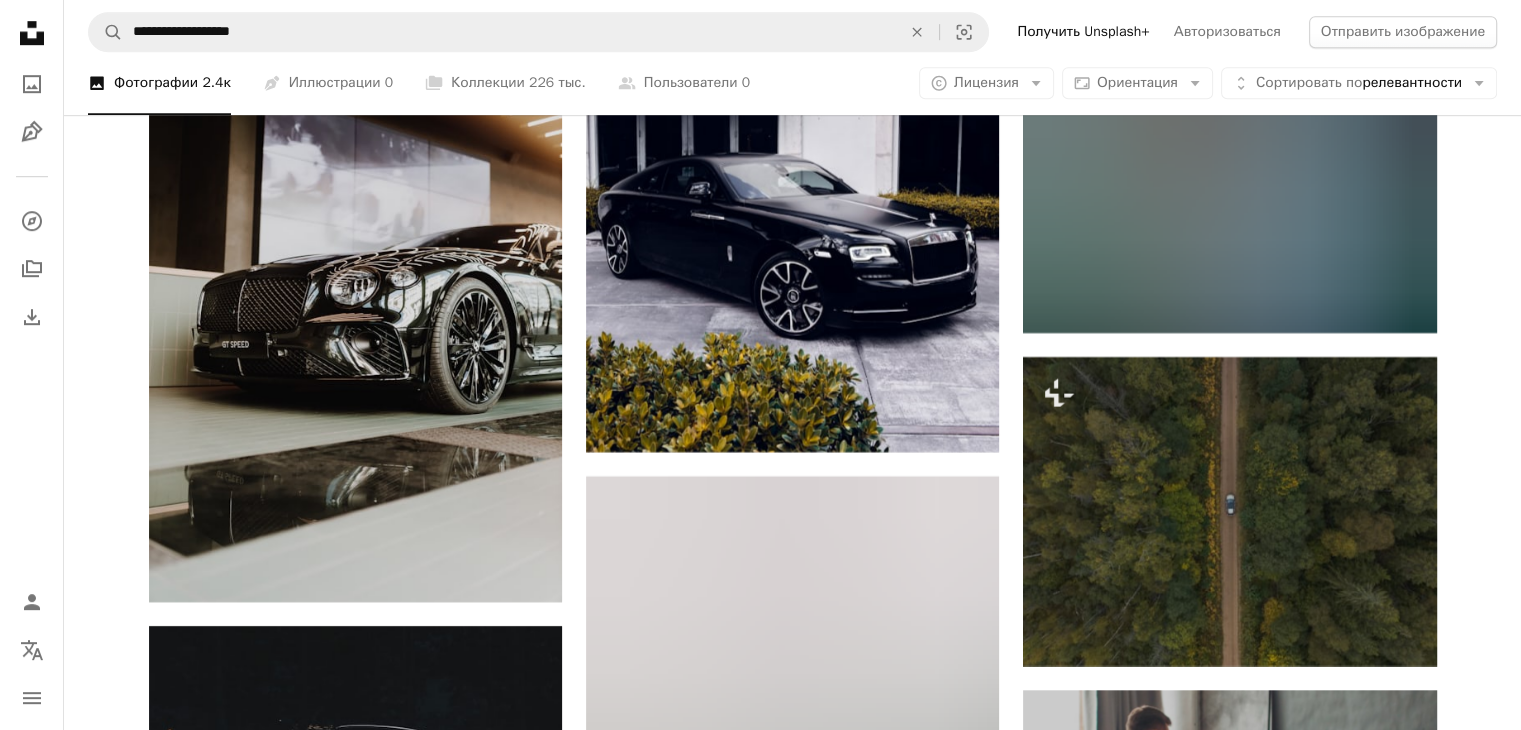 scroll, scrollTop: 8895, scrollLeft: 0, axis: vertical 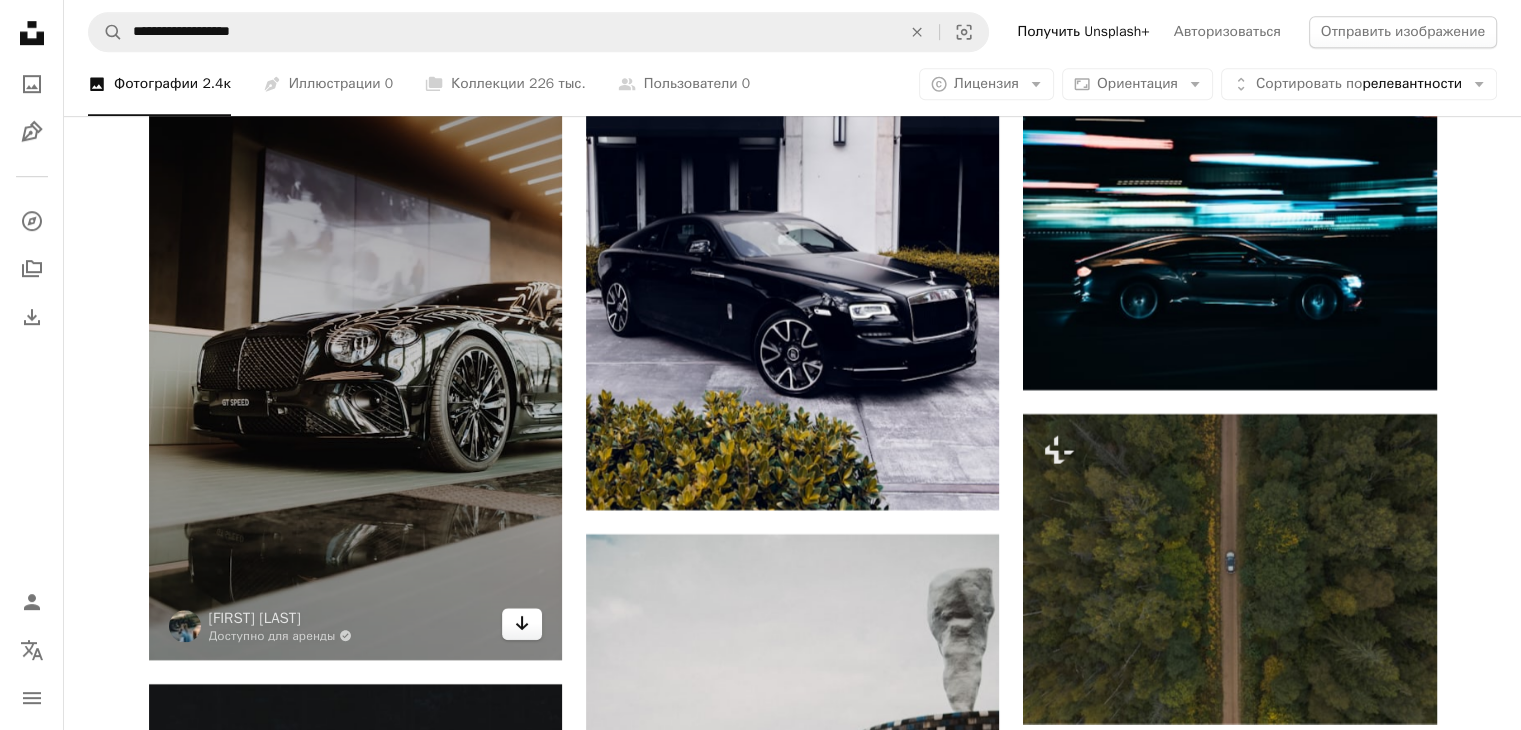 click on "Arrow pointing down" 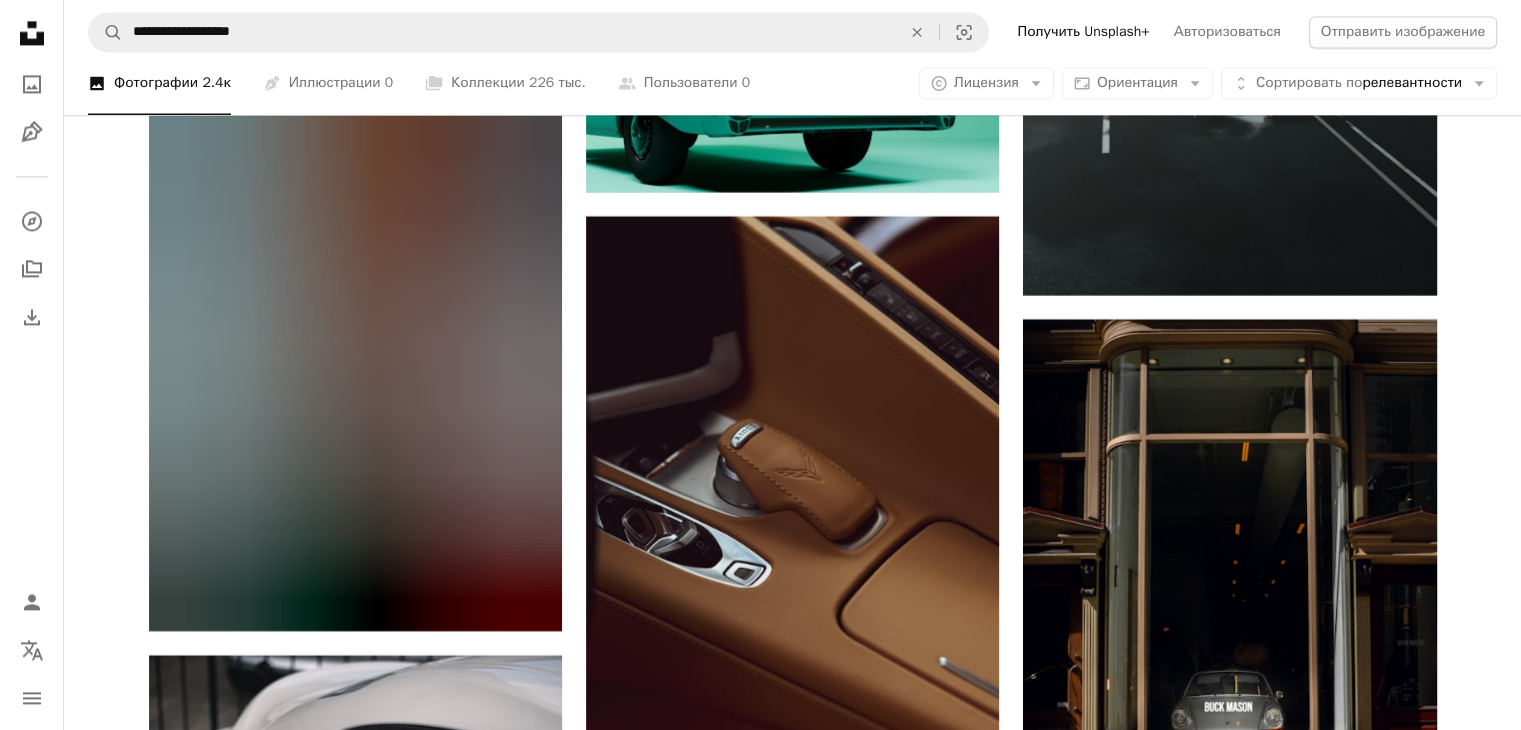 scroll, scrollTop: 25912, scrollLeft: 0, axis: vertical 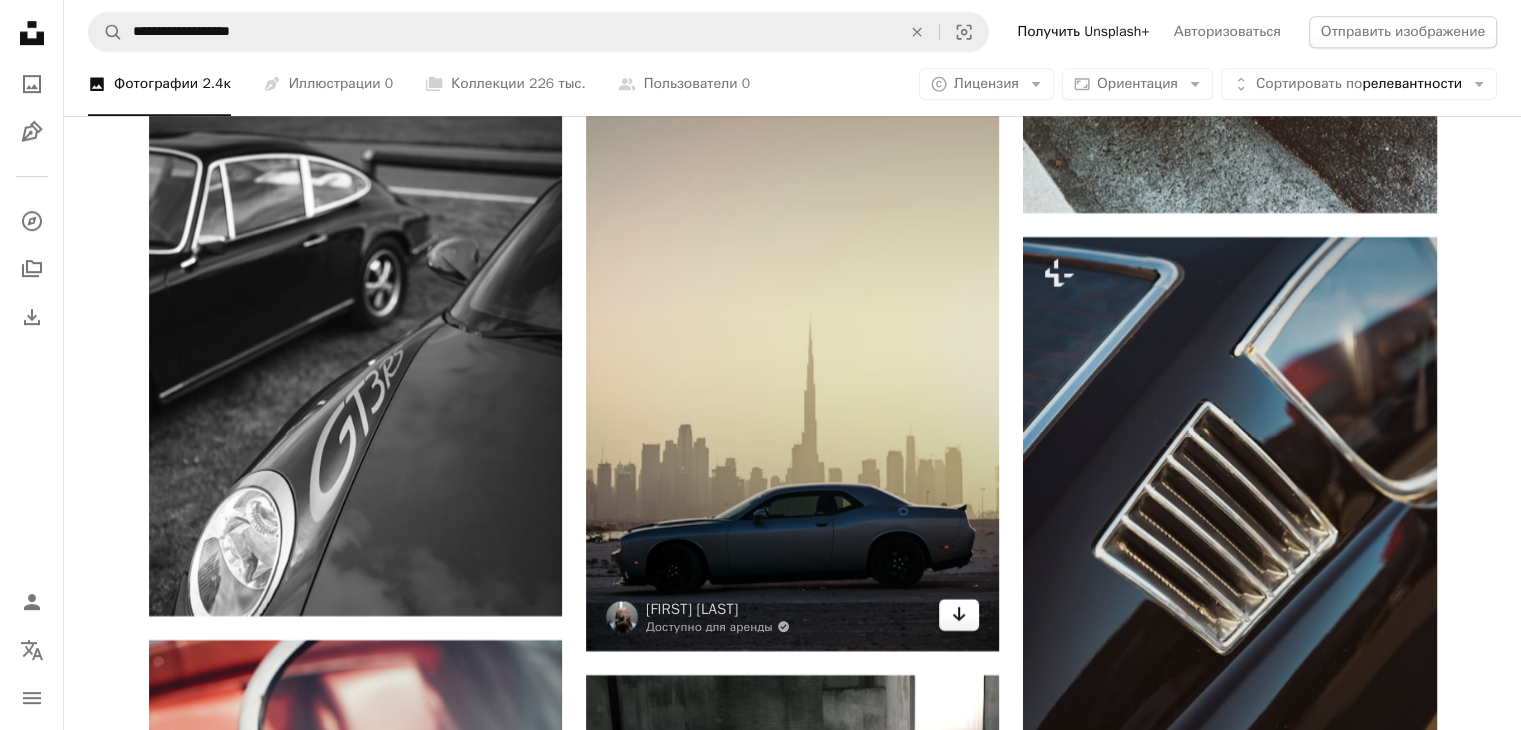 click on "Arrow pointing down" at bounding box center [959, 615] 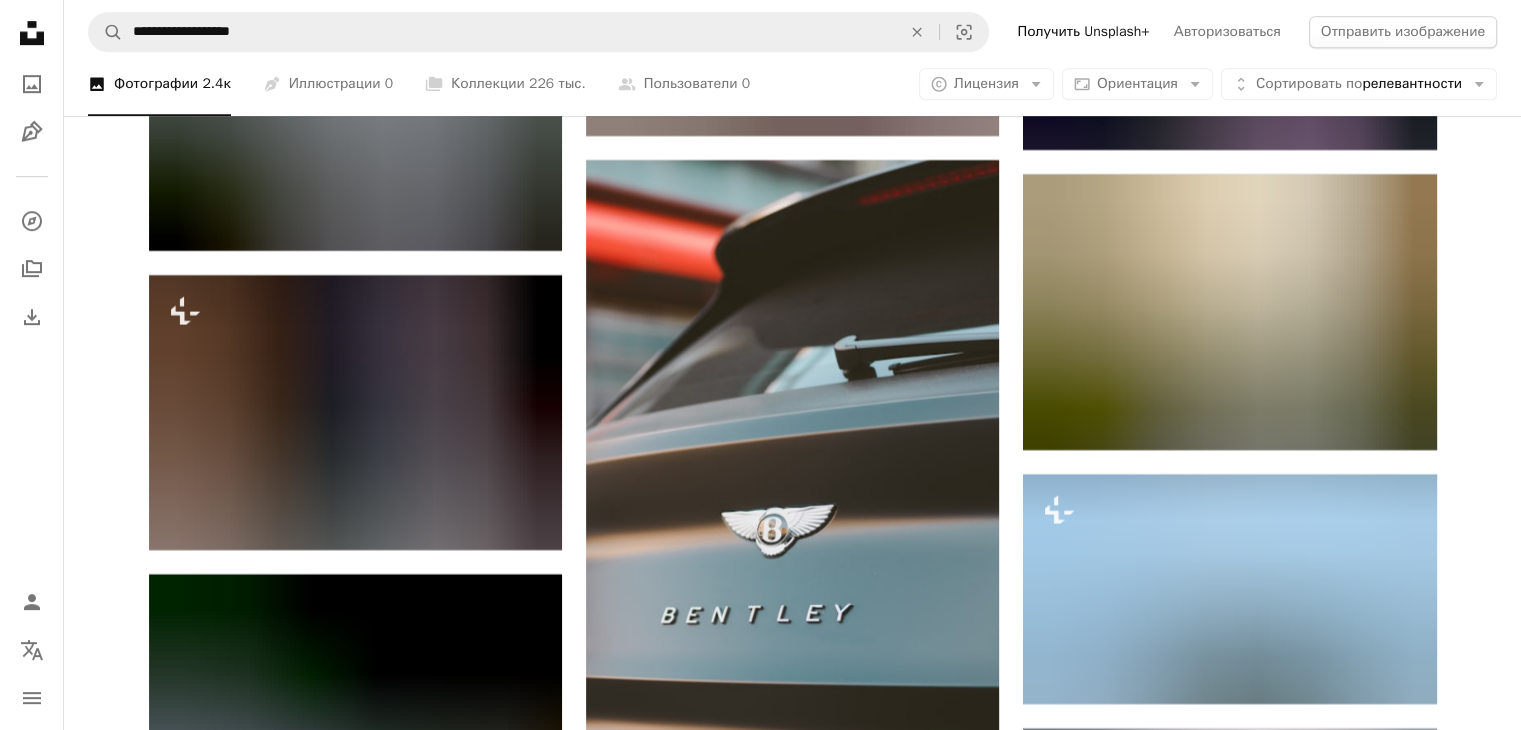scroll, scrollTop: 47042, scrollLeft: 0, axis: vertical 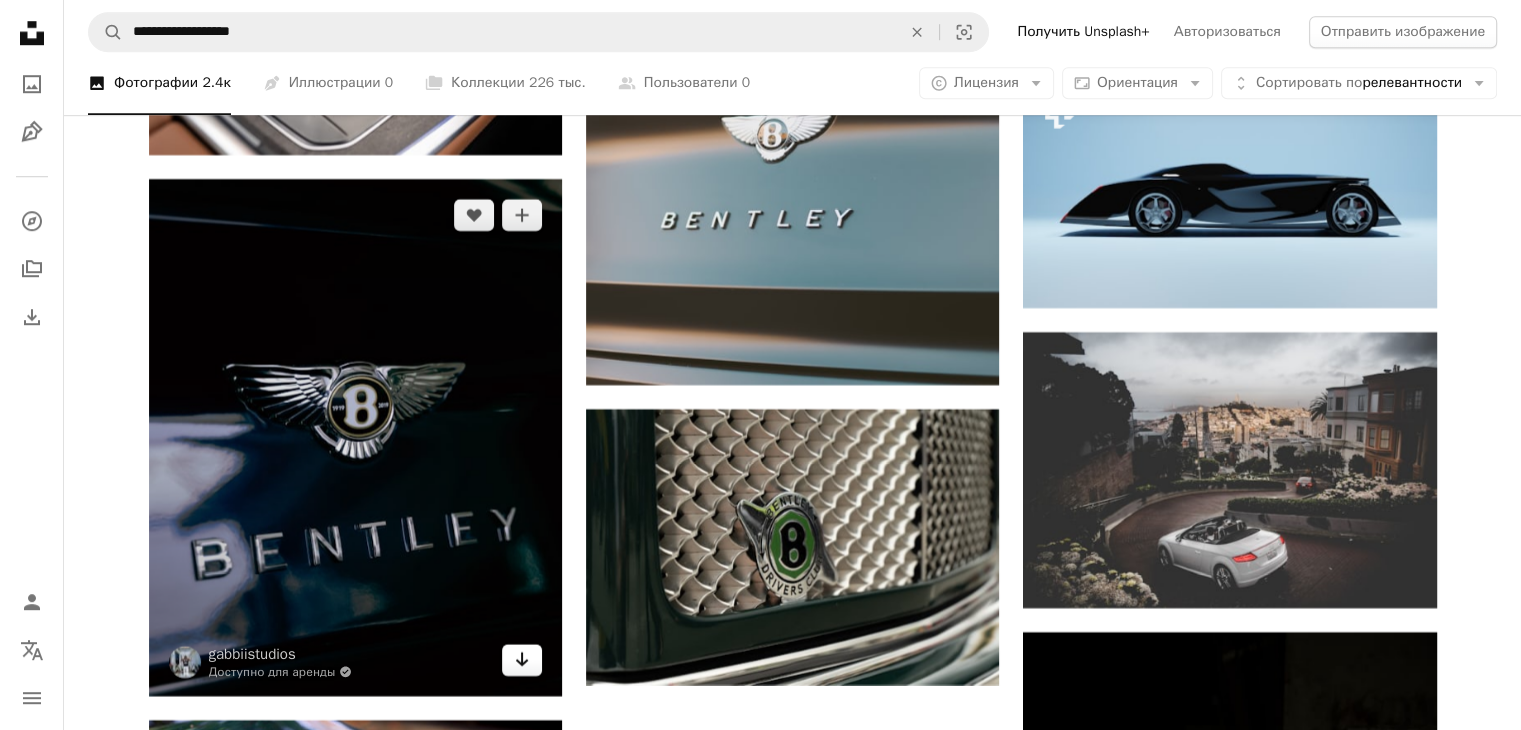 click on "Arrow pointing down" 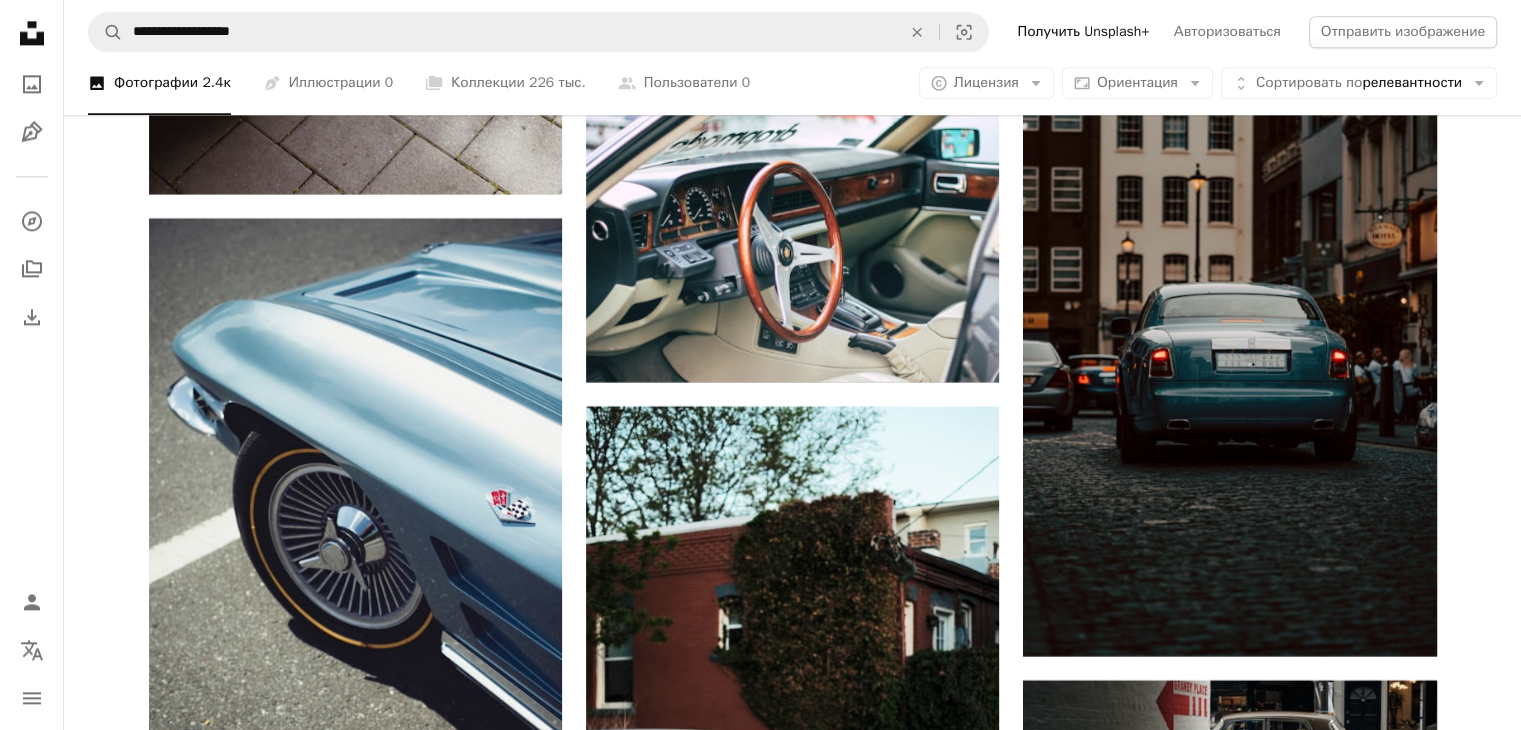 scroll, scrollTop: 33072, scrollLeft: 0, axis: vertical 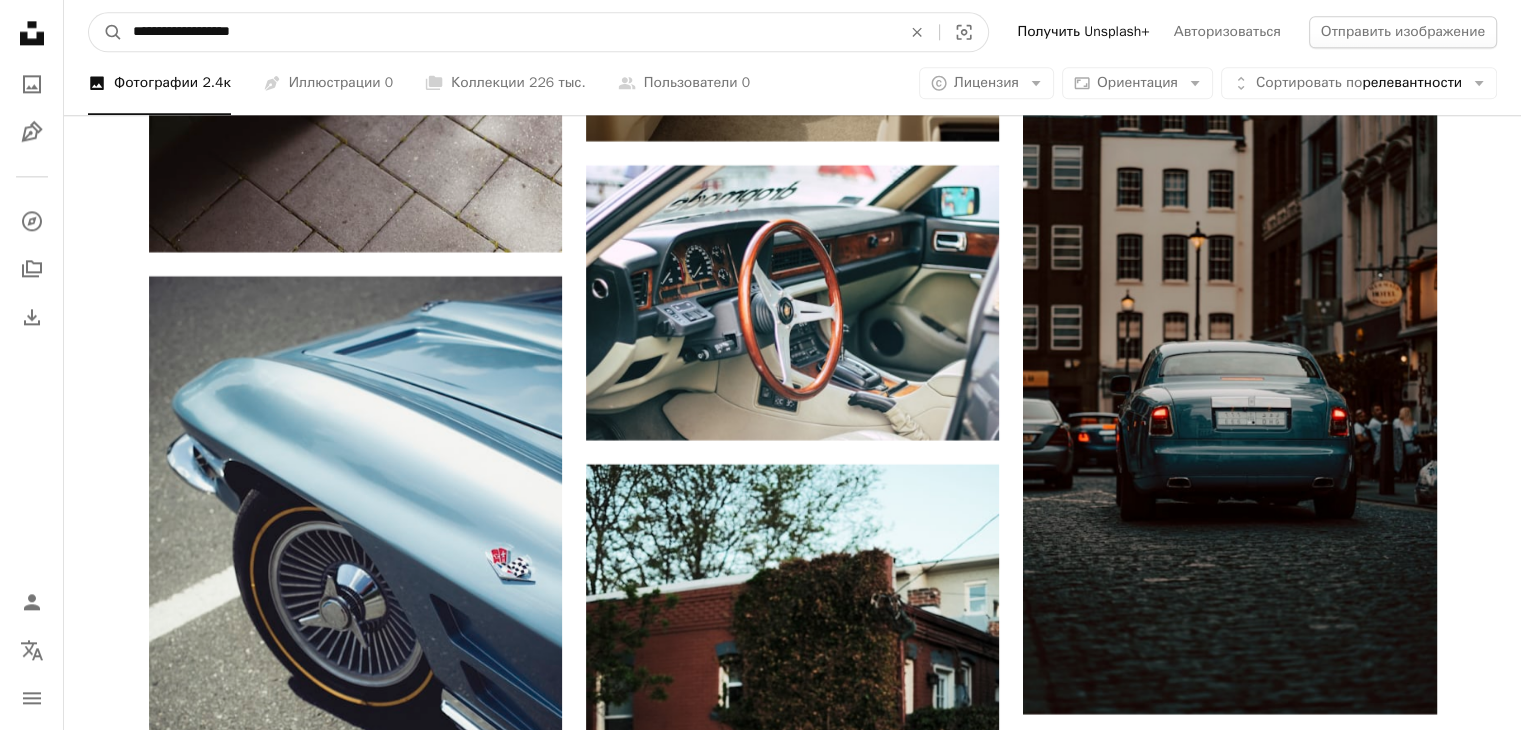 click on "**********" at bounding box center (509, 32) 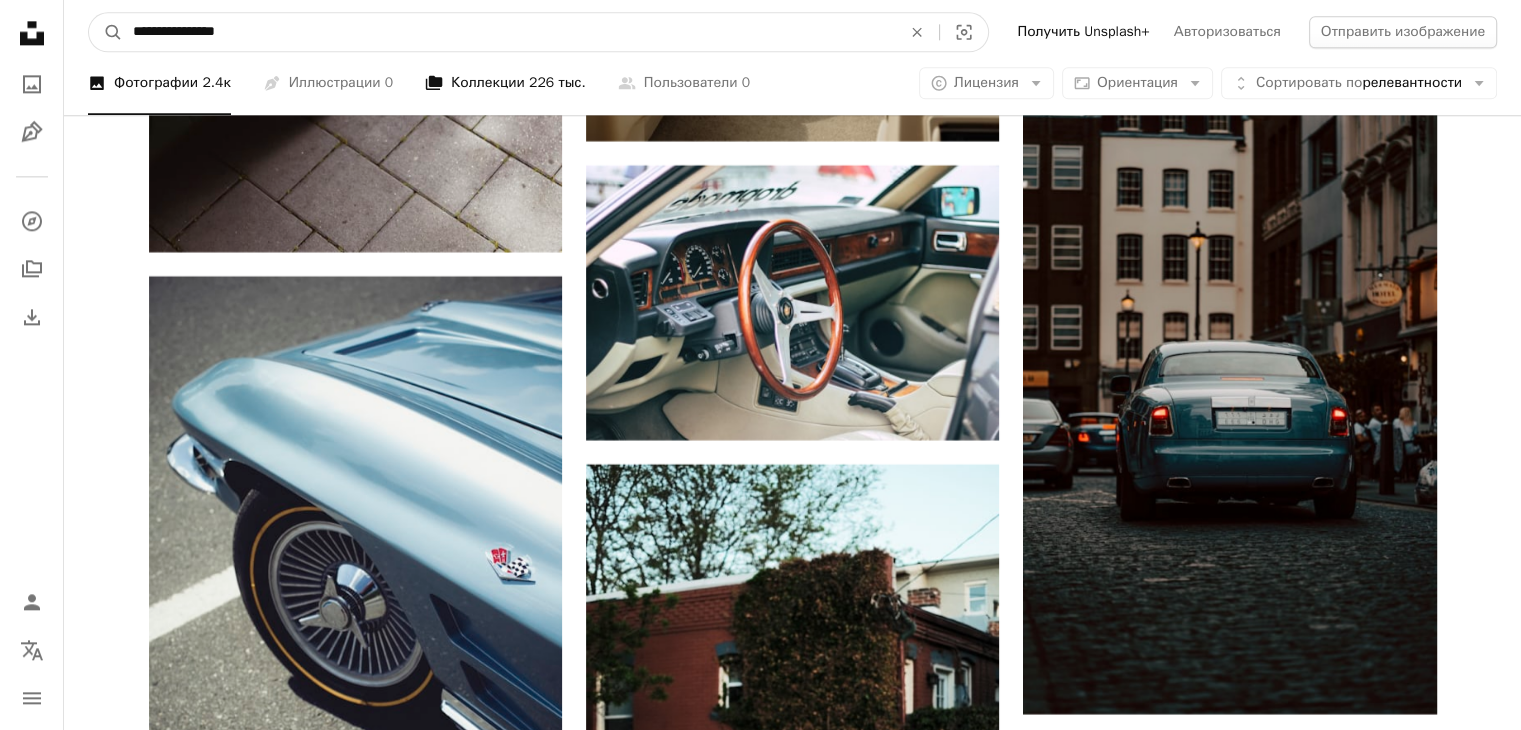 type on "**********" 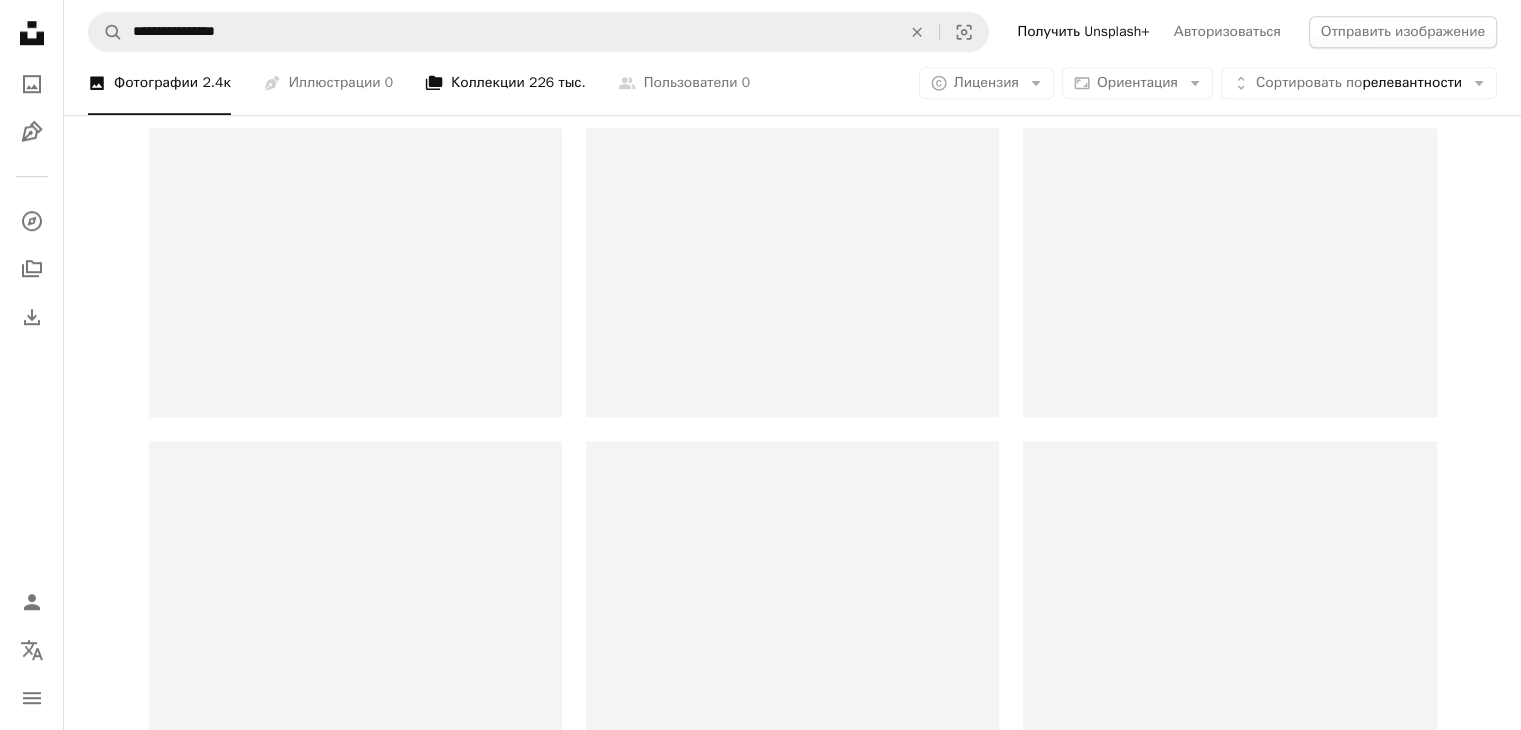 scroll, scrollTop: 0, scrollLeft: 0, axis: both 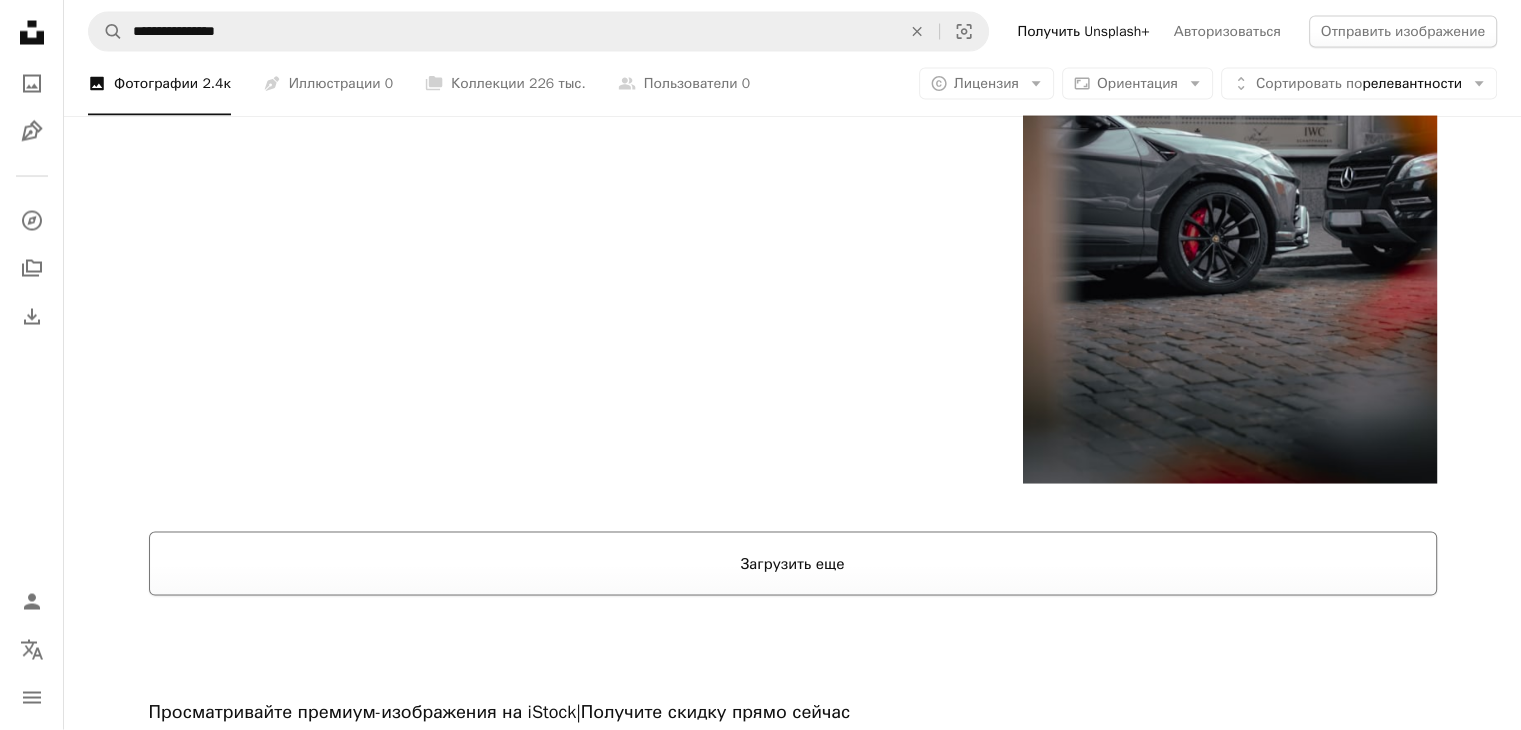 click on "Загрузить еще" at bounding box center [793, 564] 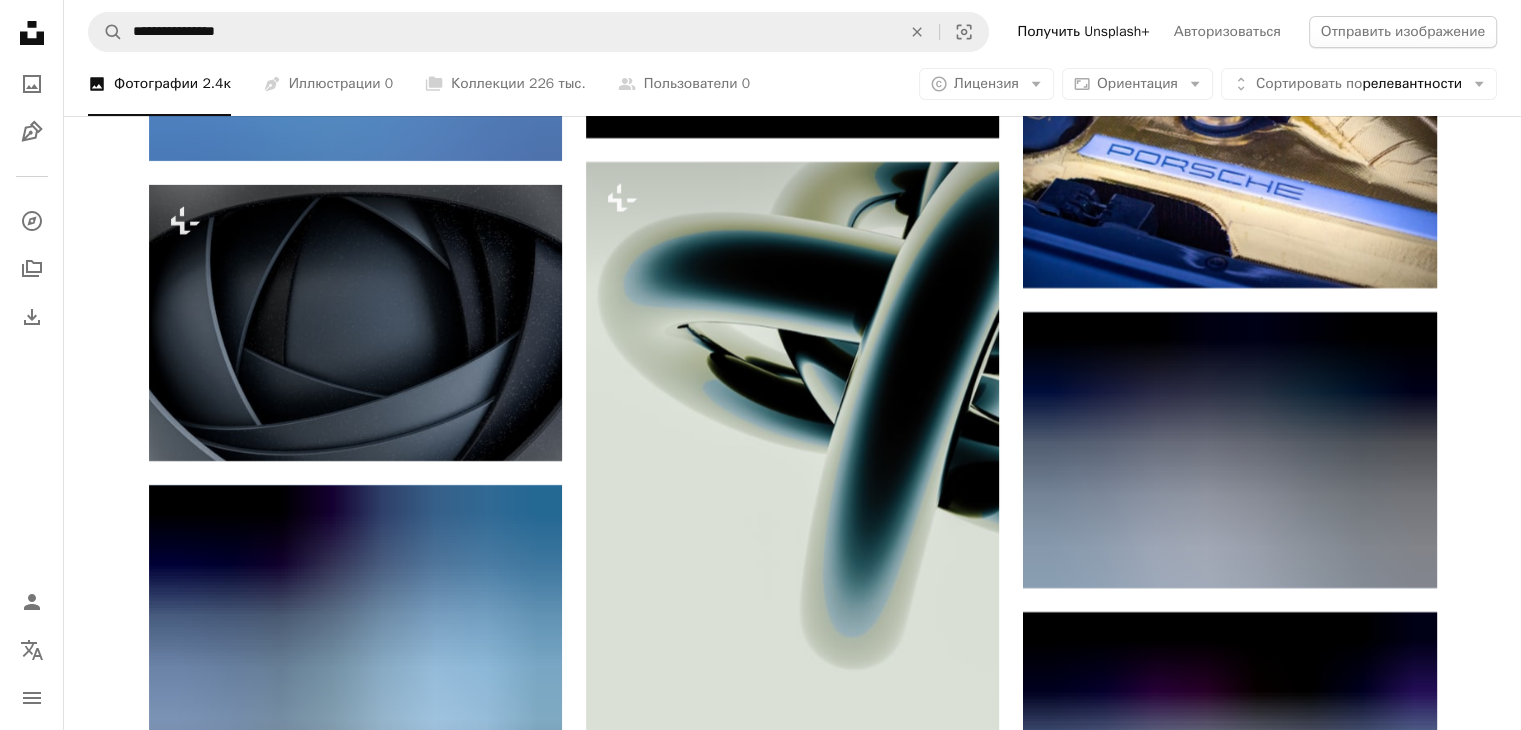 scroll, scrollTop: 7684, scrollLeft: 0, axis: vertical 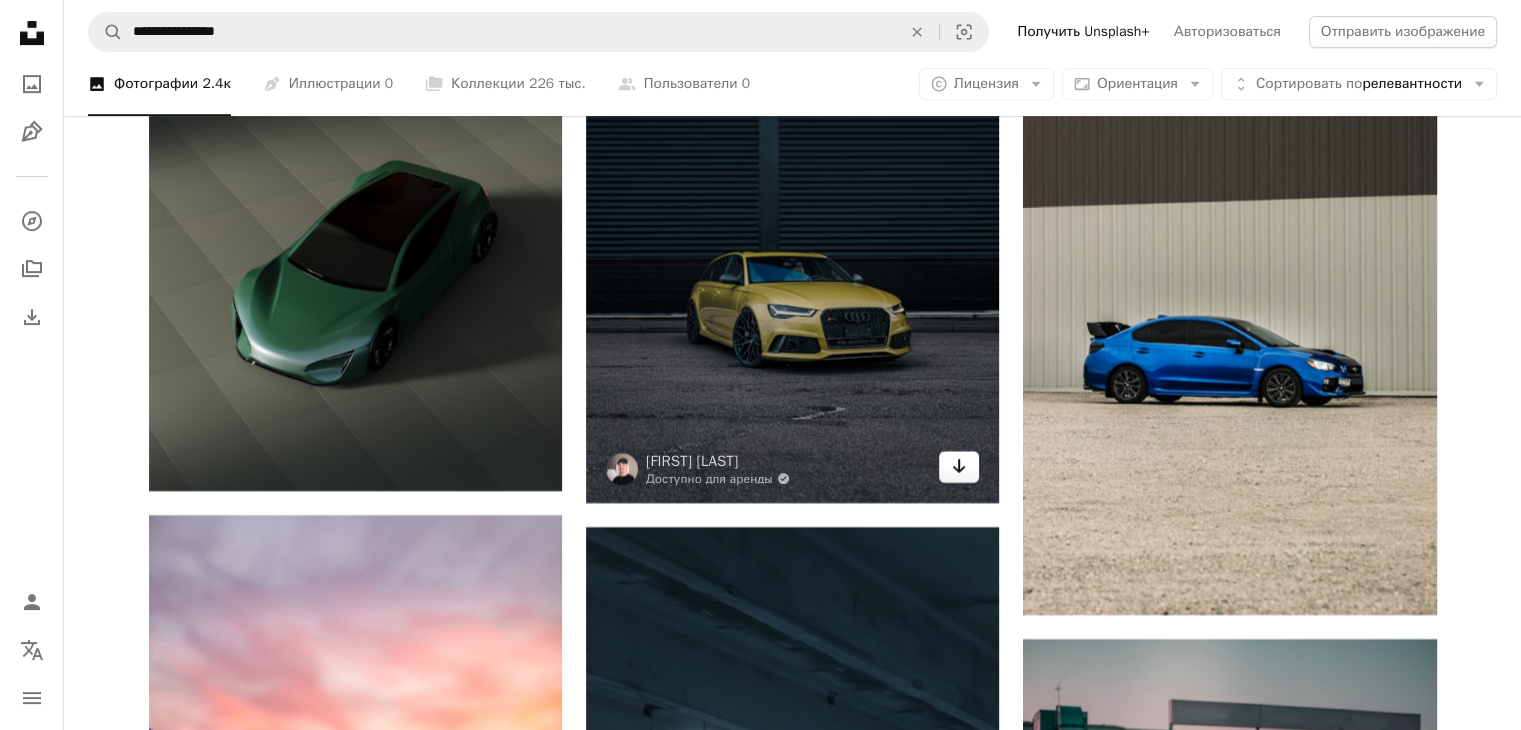click on "Arrow pointing down" at bounding box center [959, 467] 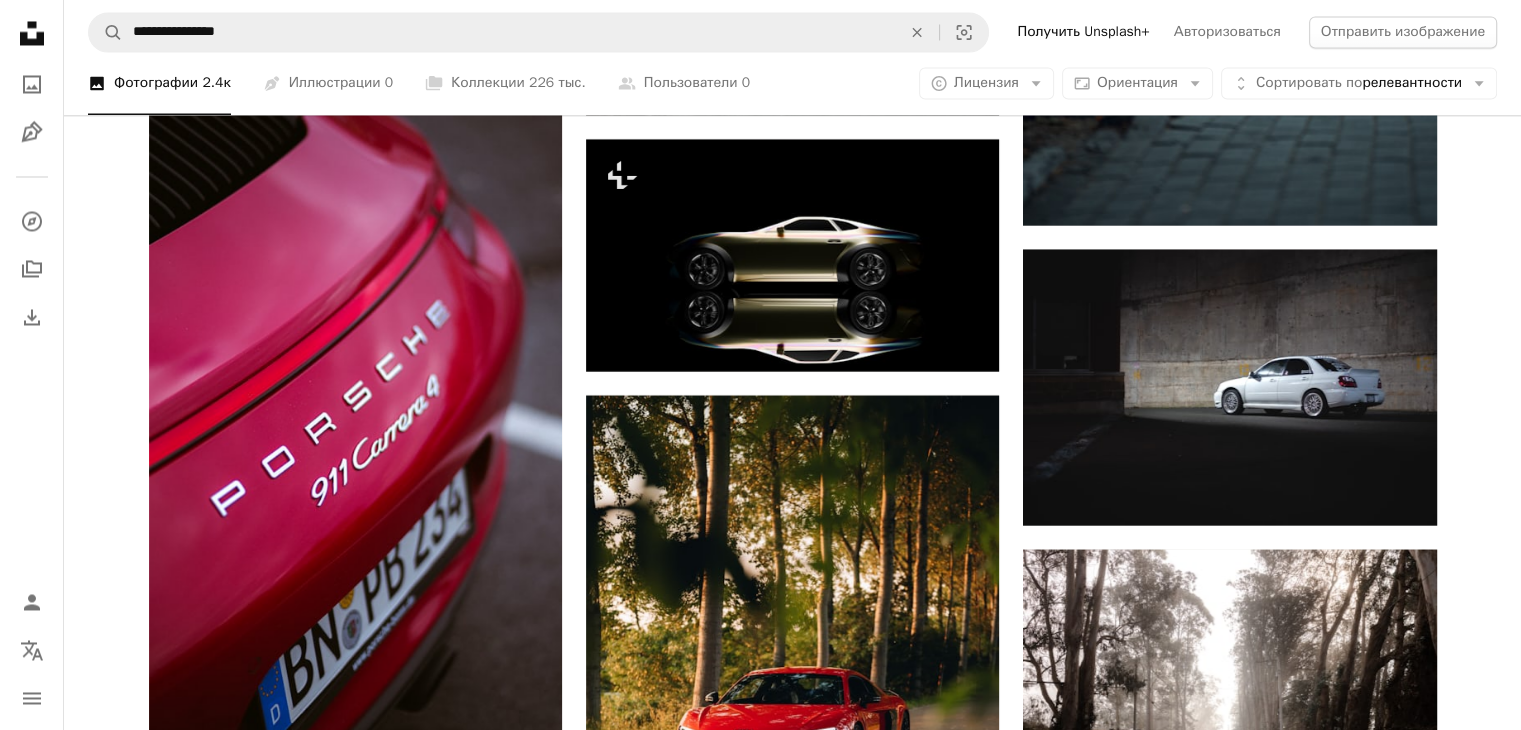 scroll, scrollTop: 18896, scrollLeft: 0, axis: vertical 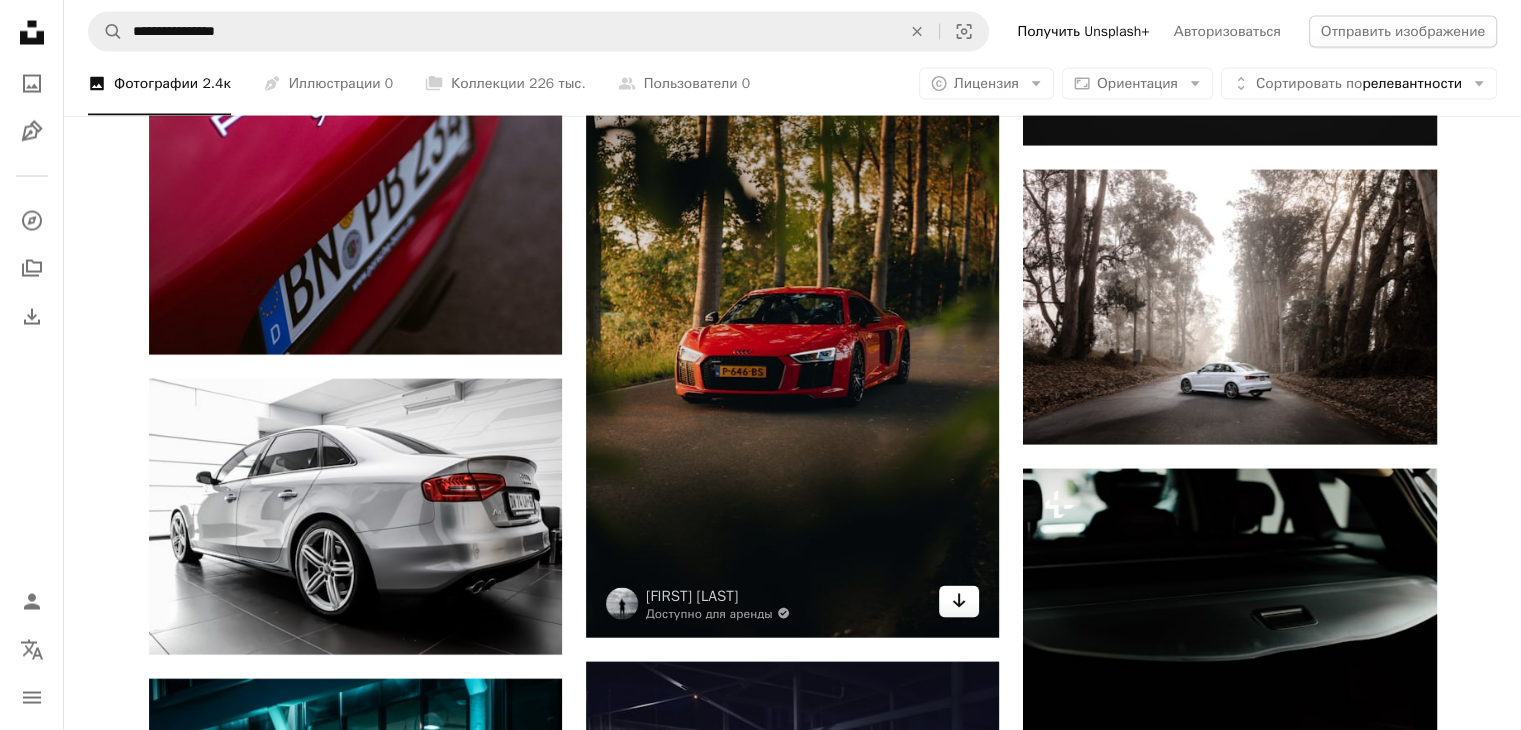 click on "Arrow pointing down" 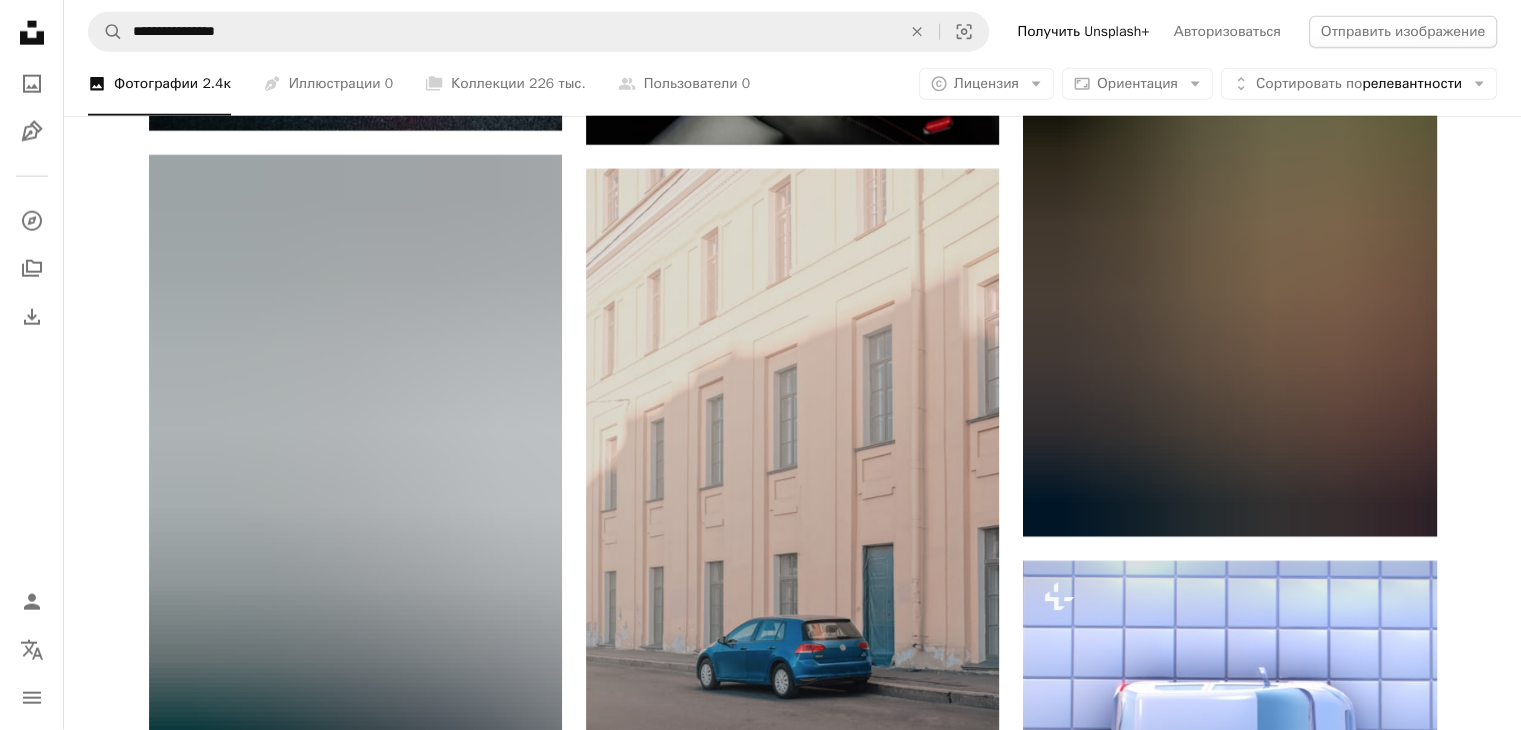 scroll, scrollTop: 20366, scrollLeft: 0, axis: vertical 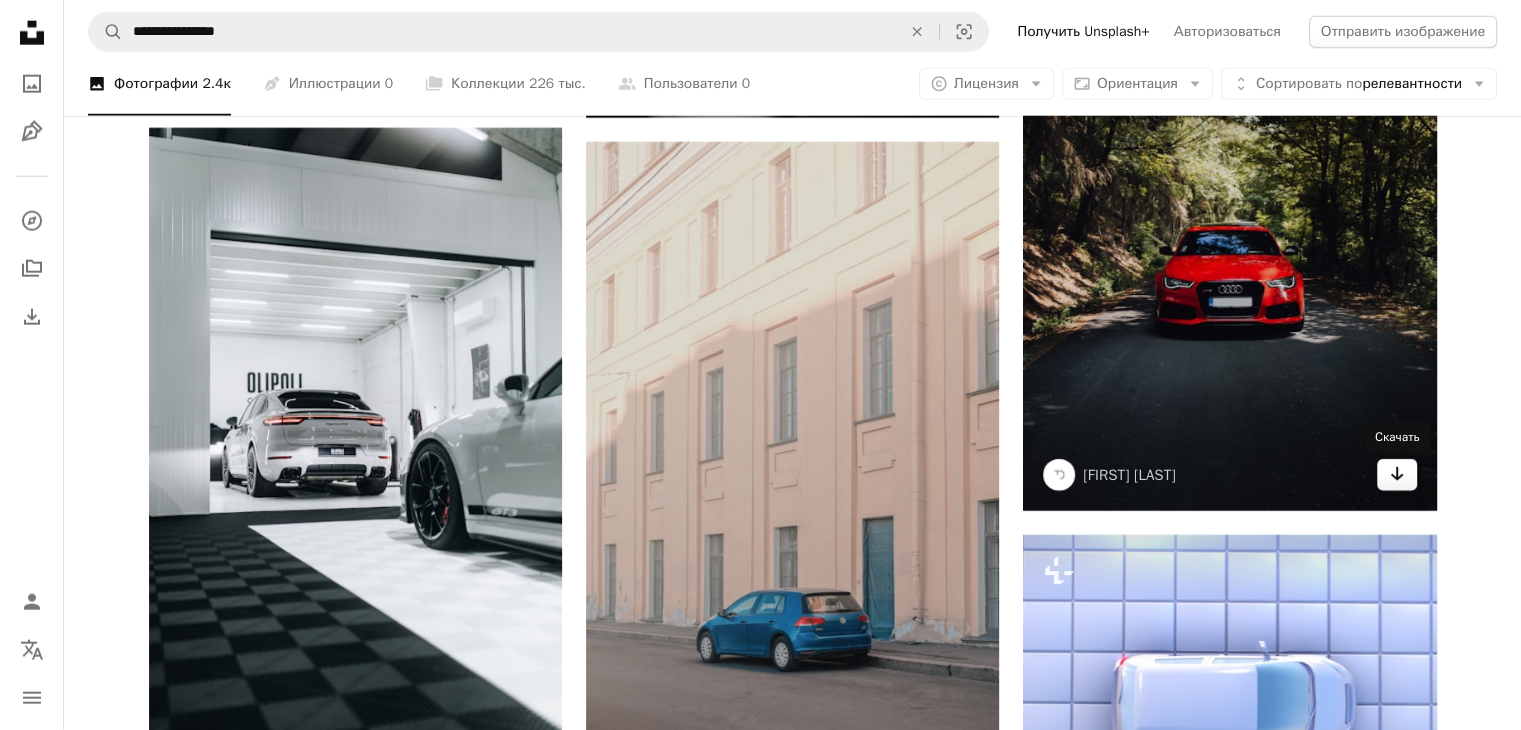 click on "Arrow pointing down" 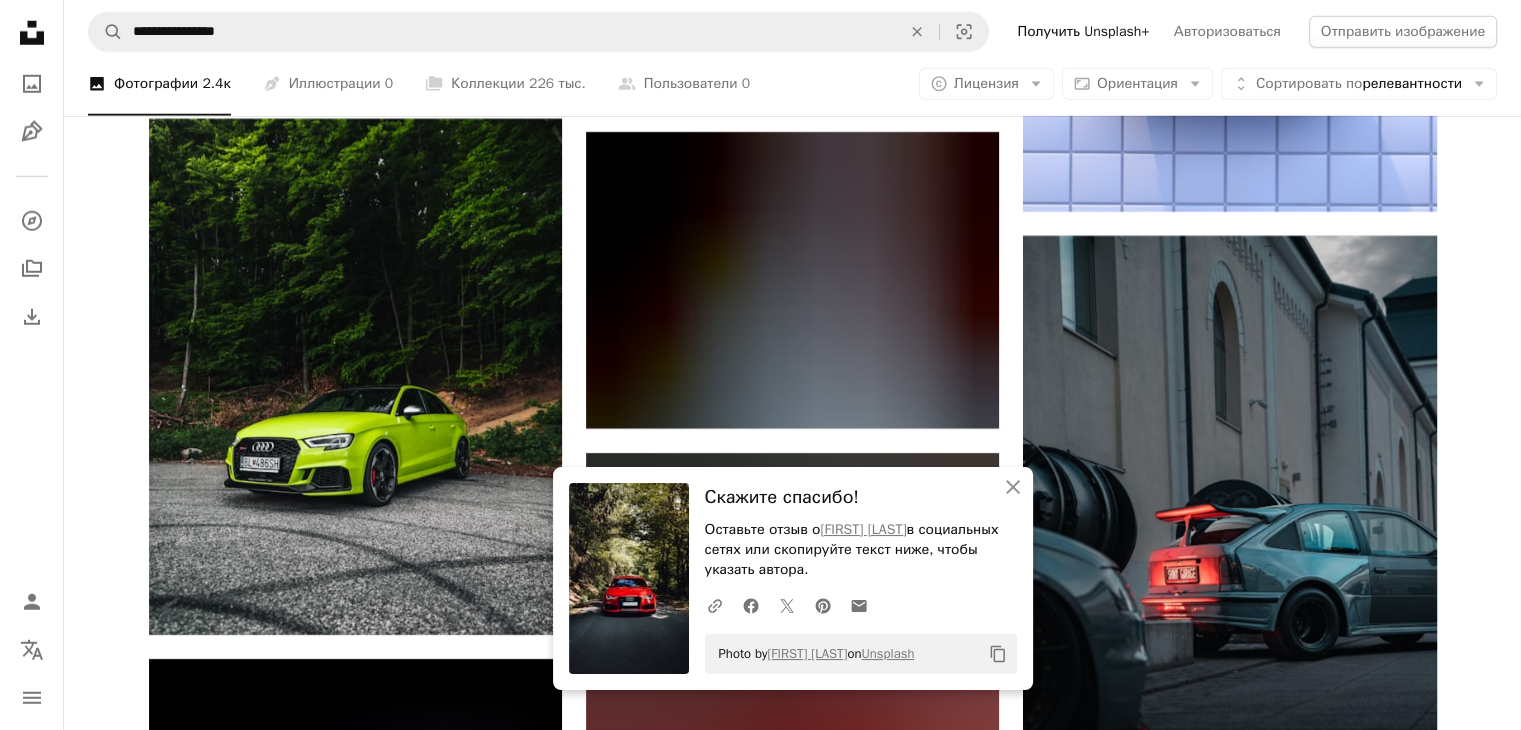 scroll, scrollTop: 21131, scrollLeft: 0, axis: vertical 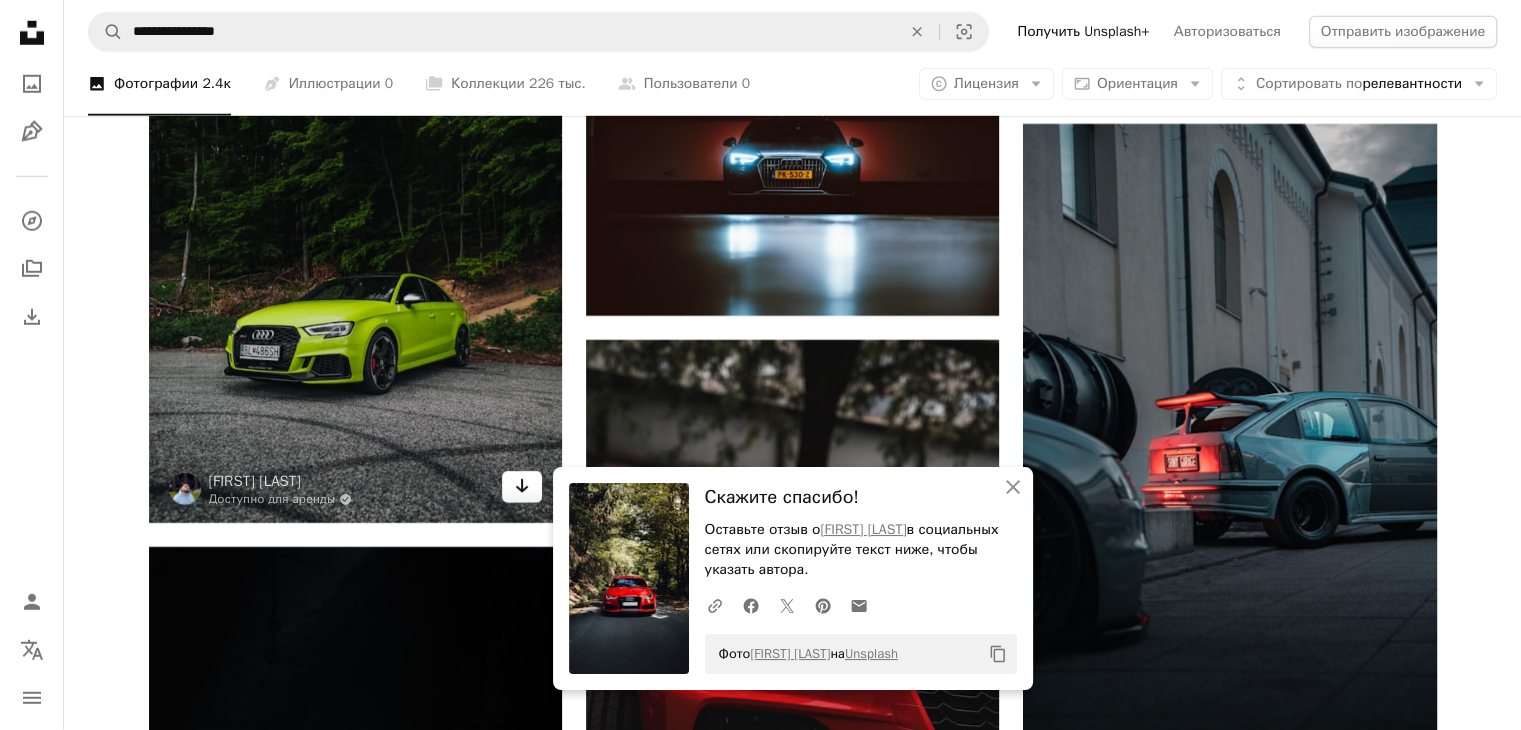 click on "Arrow pointing down" at bounding box center (522, 487) 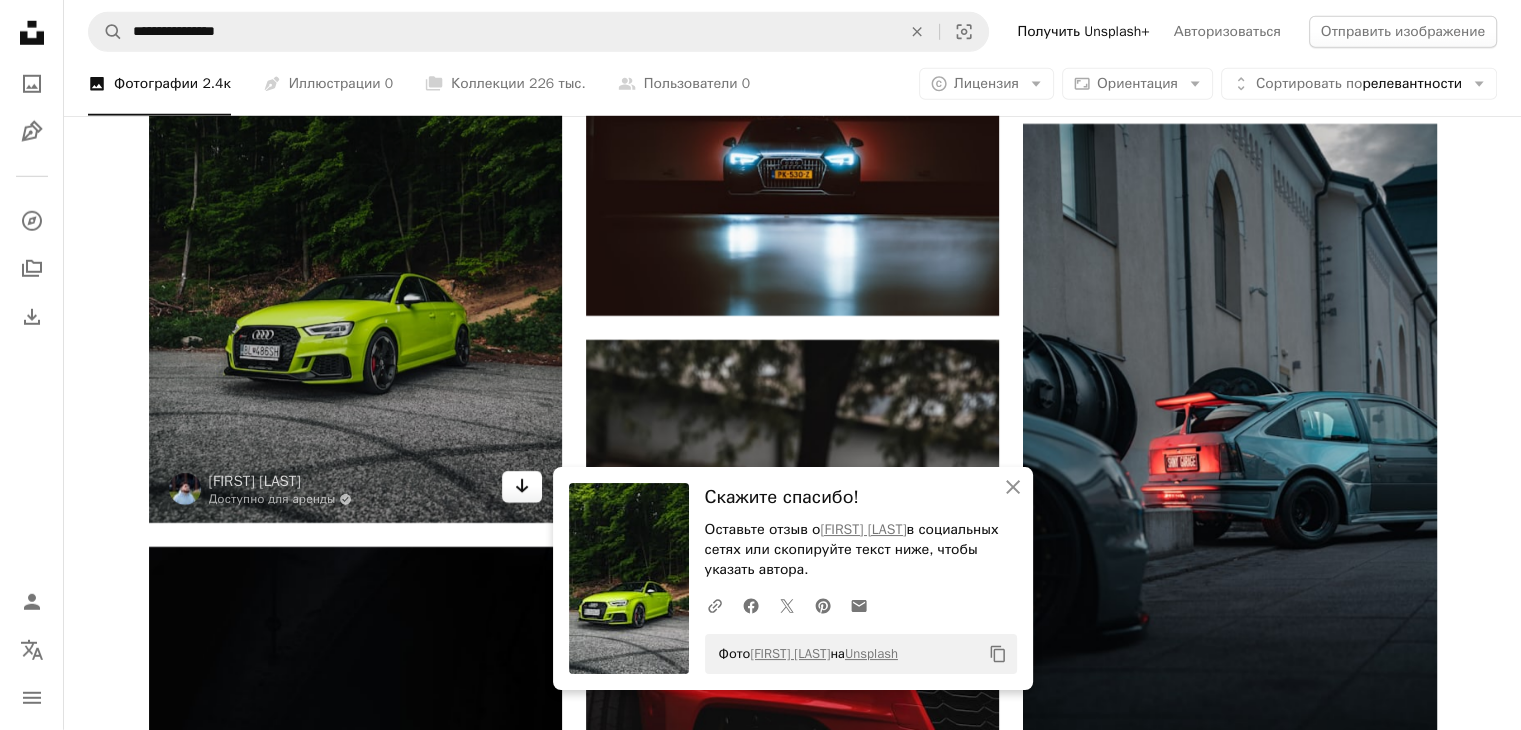 click on "Arrow pointing down" 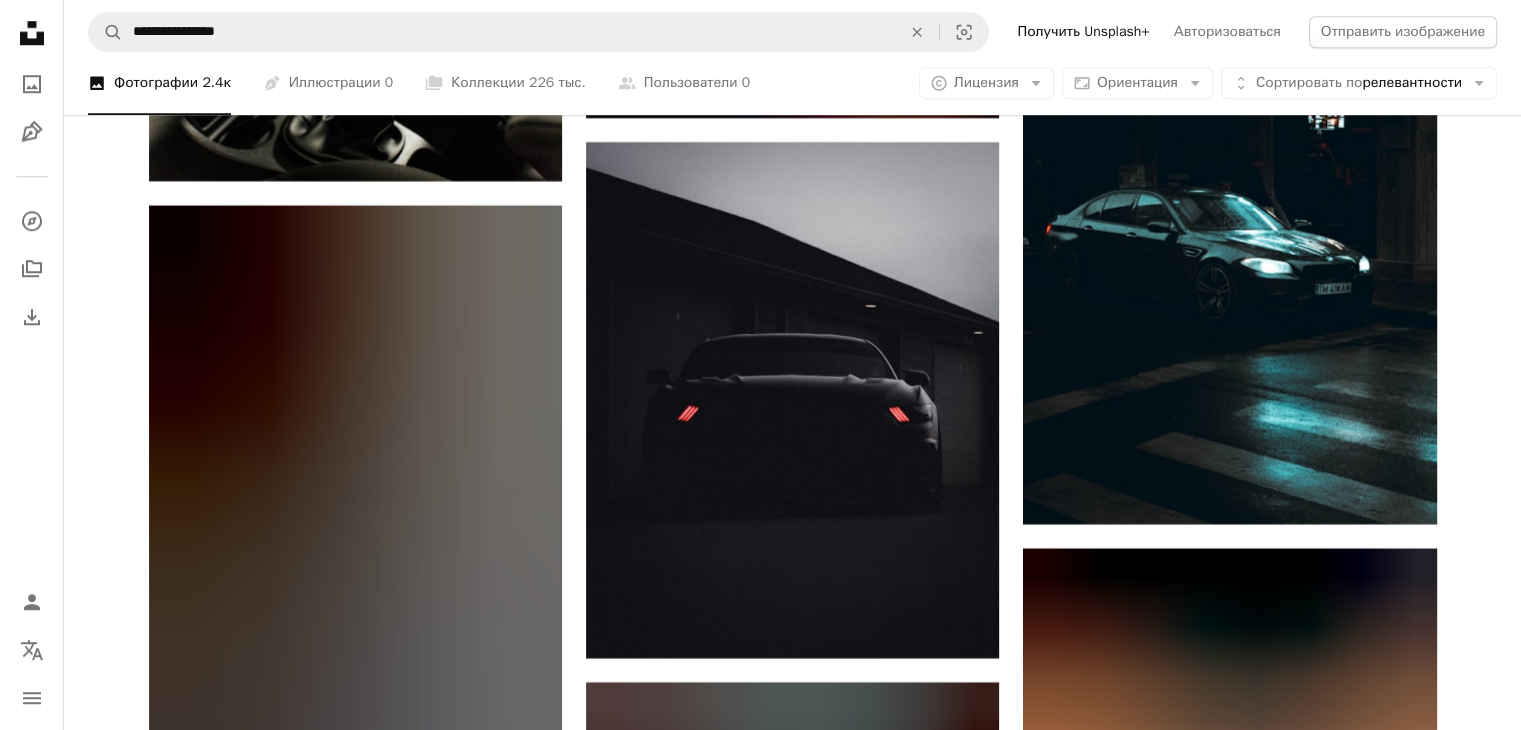 scroll, scrollTop: 24640, scrollLeft: 0, axis: vertical 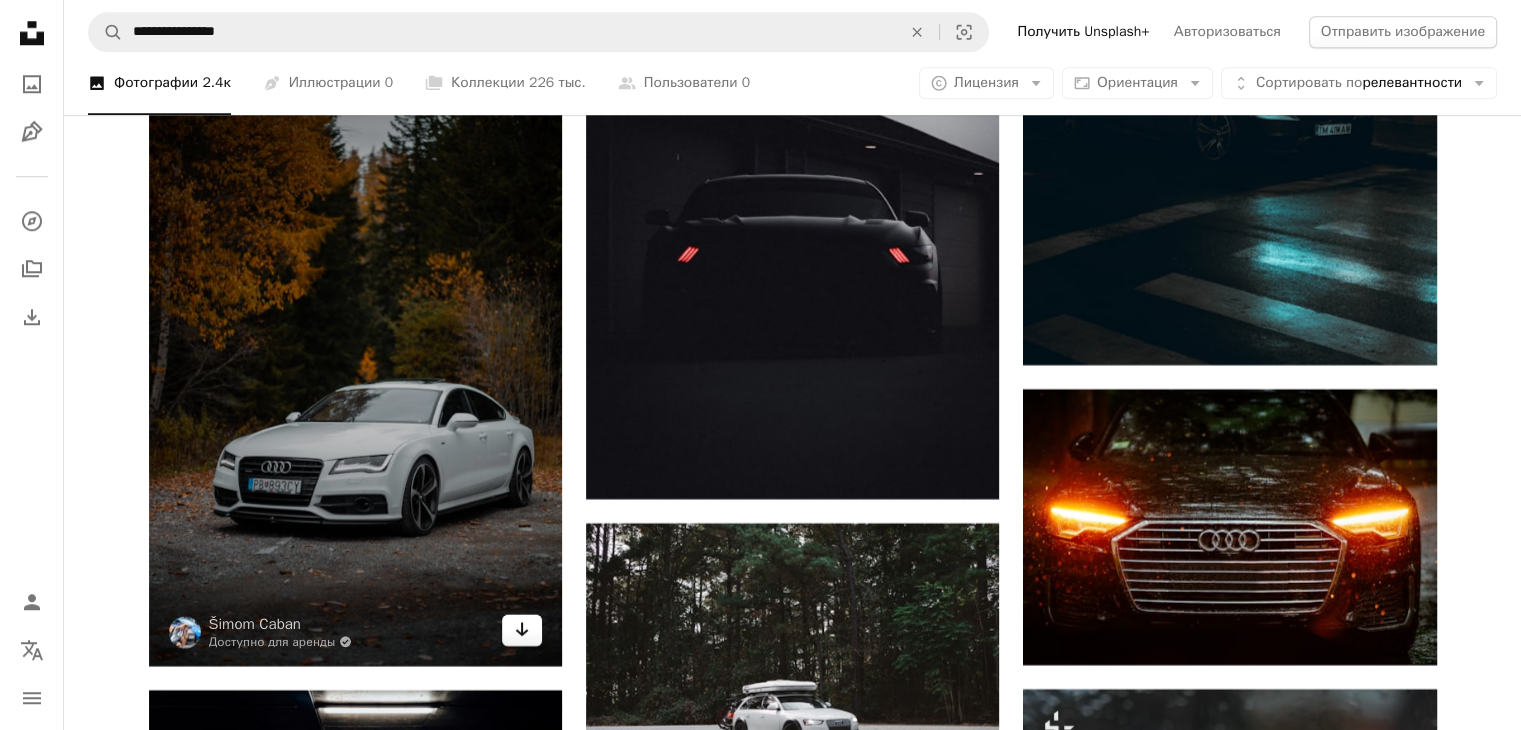 click on "Arrow pointing down" at bounding box center [522, 630] 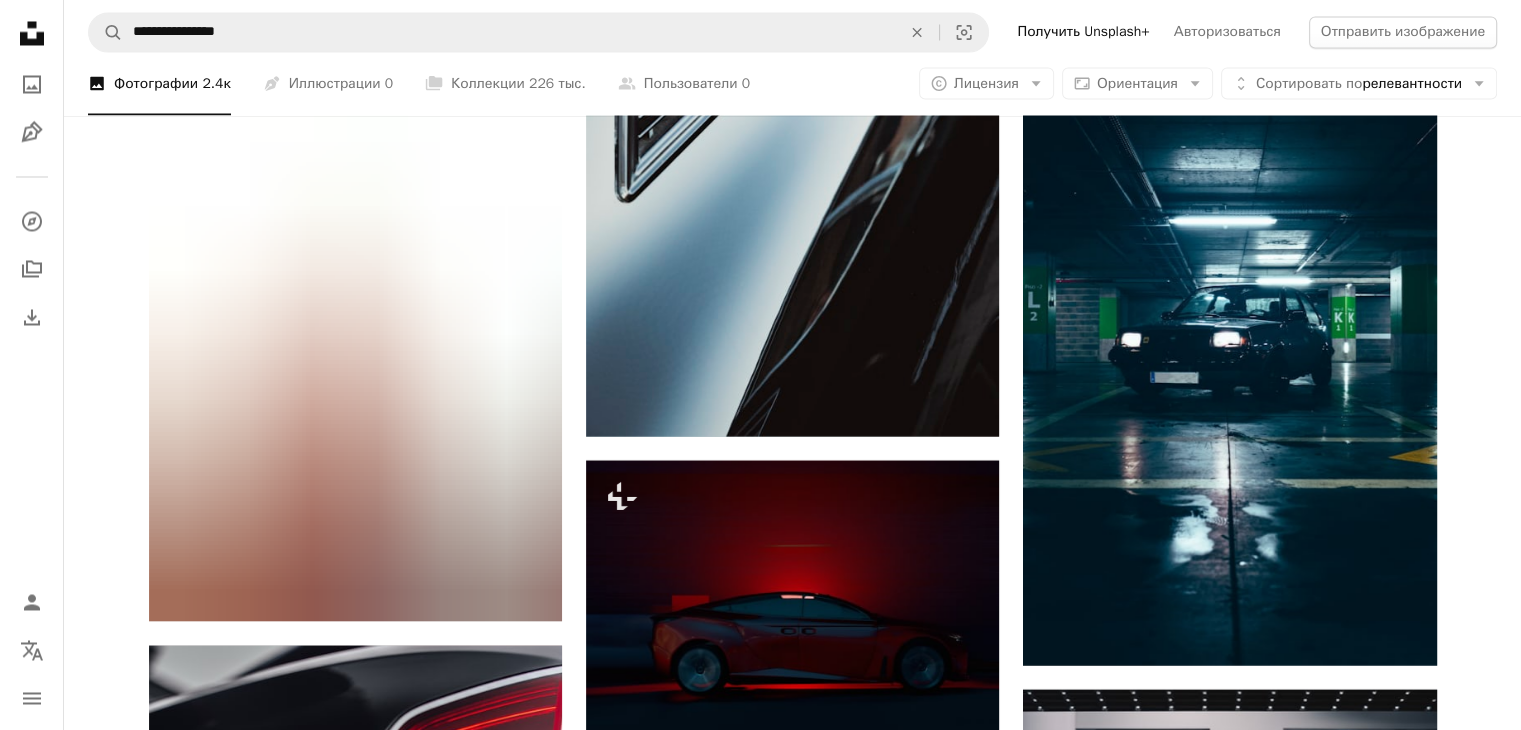 scroll, scrollTop: 26566, scrollLeft: 0, axis: vertical 